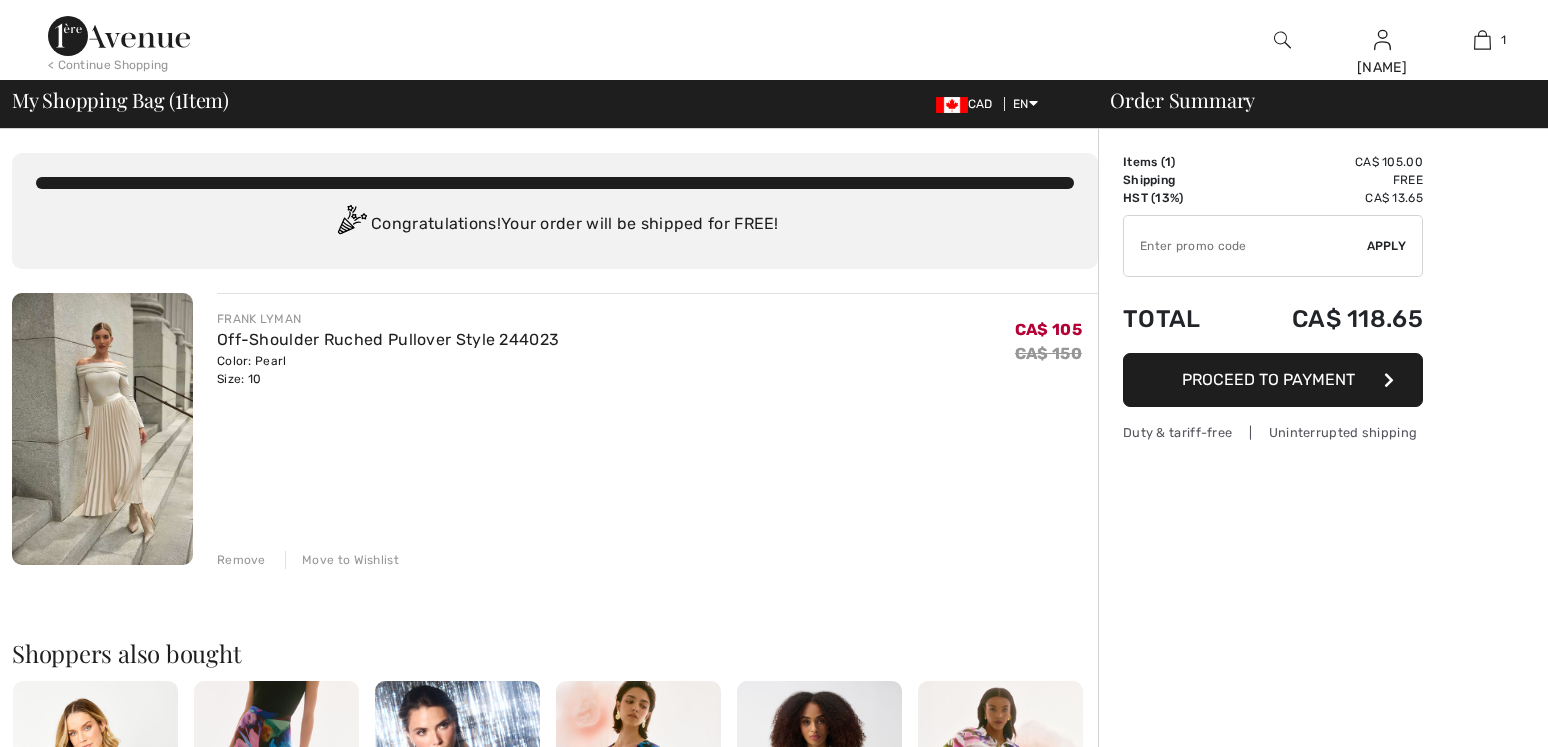 scroll, scrollTop: 0, scrollLeft: 0, axis: both 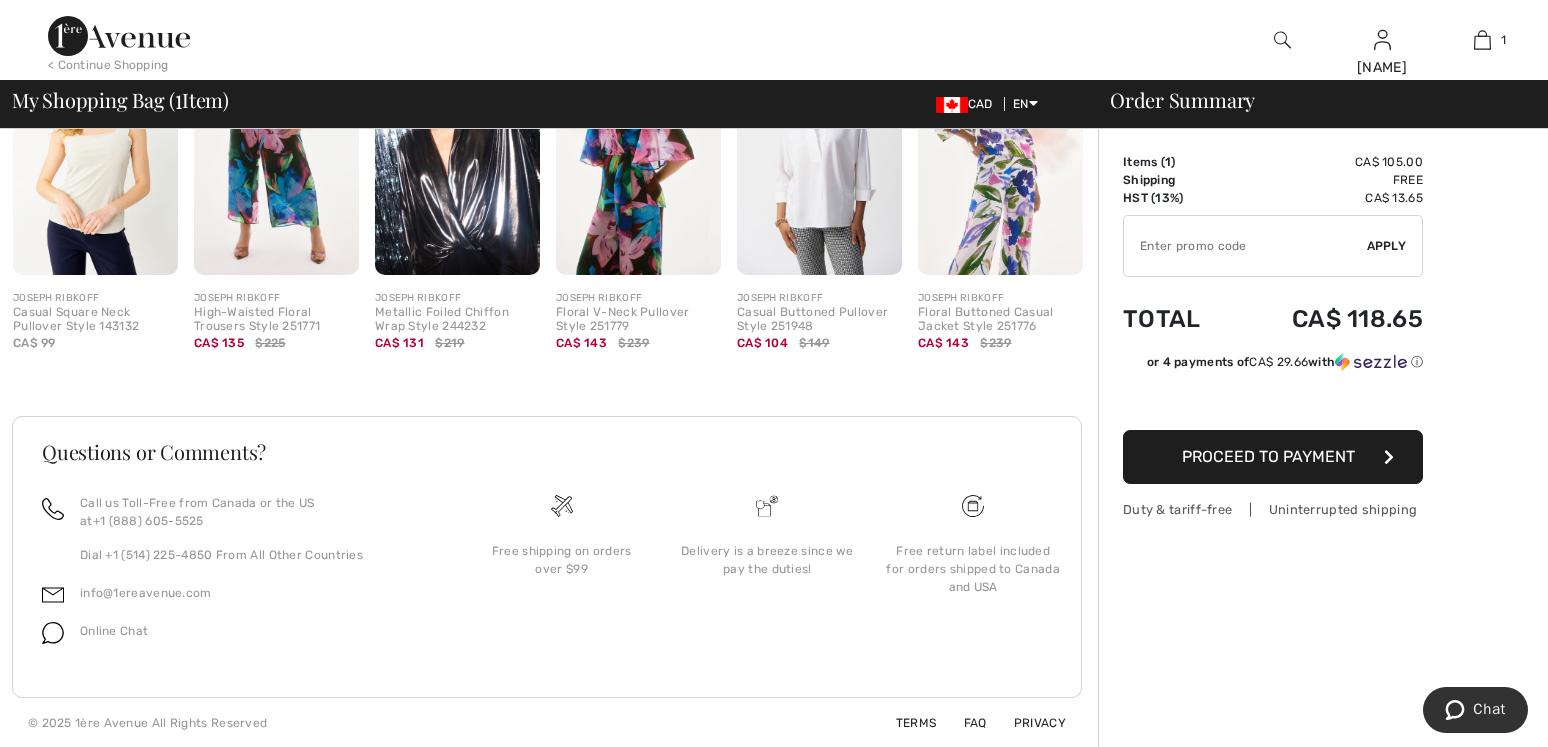 click on "Online Chat" at bounding box center [114, 631] 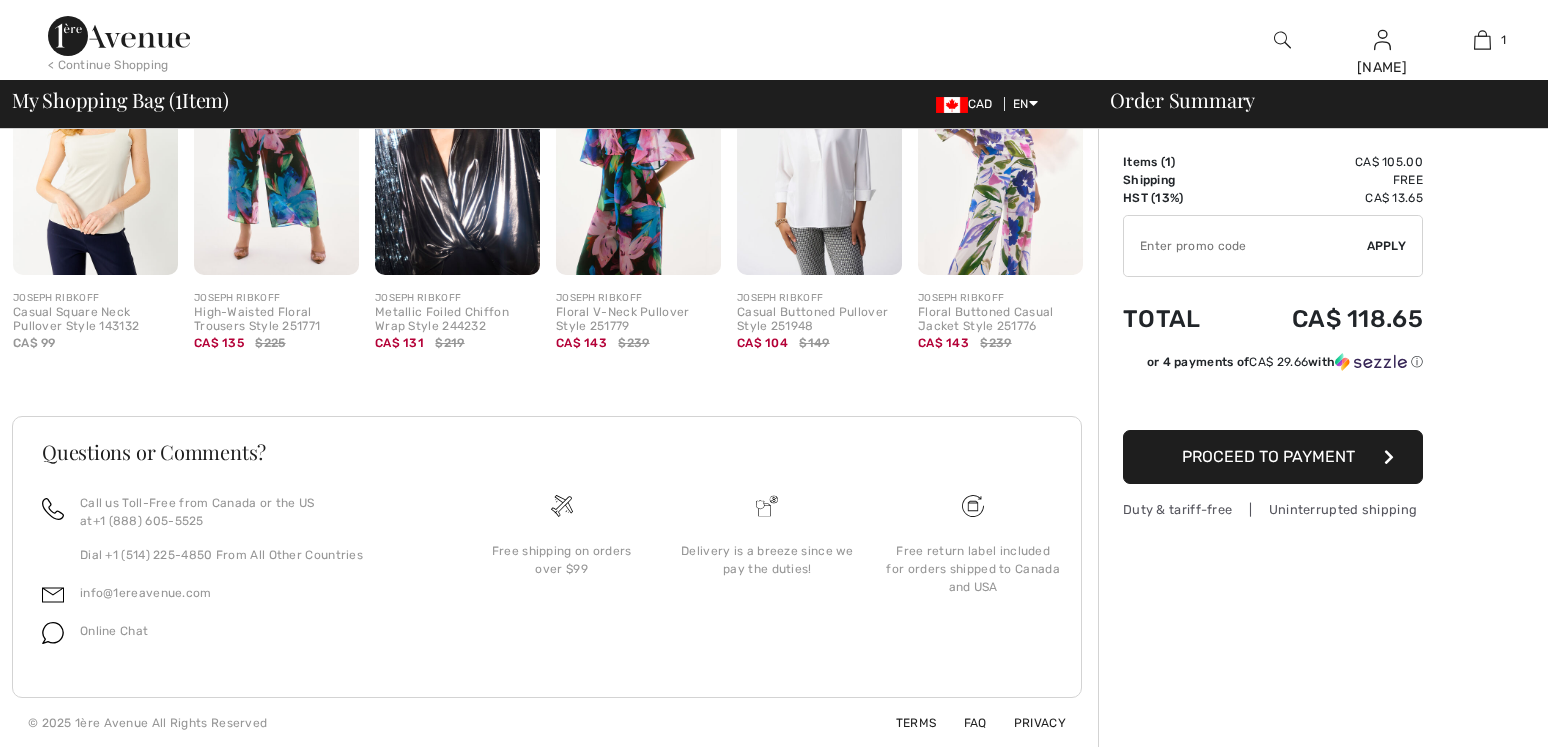 scroll, scrollTop: 0, scrollLeft: 0, axis: both 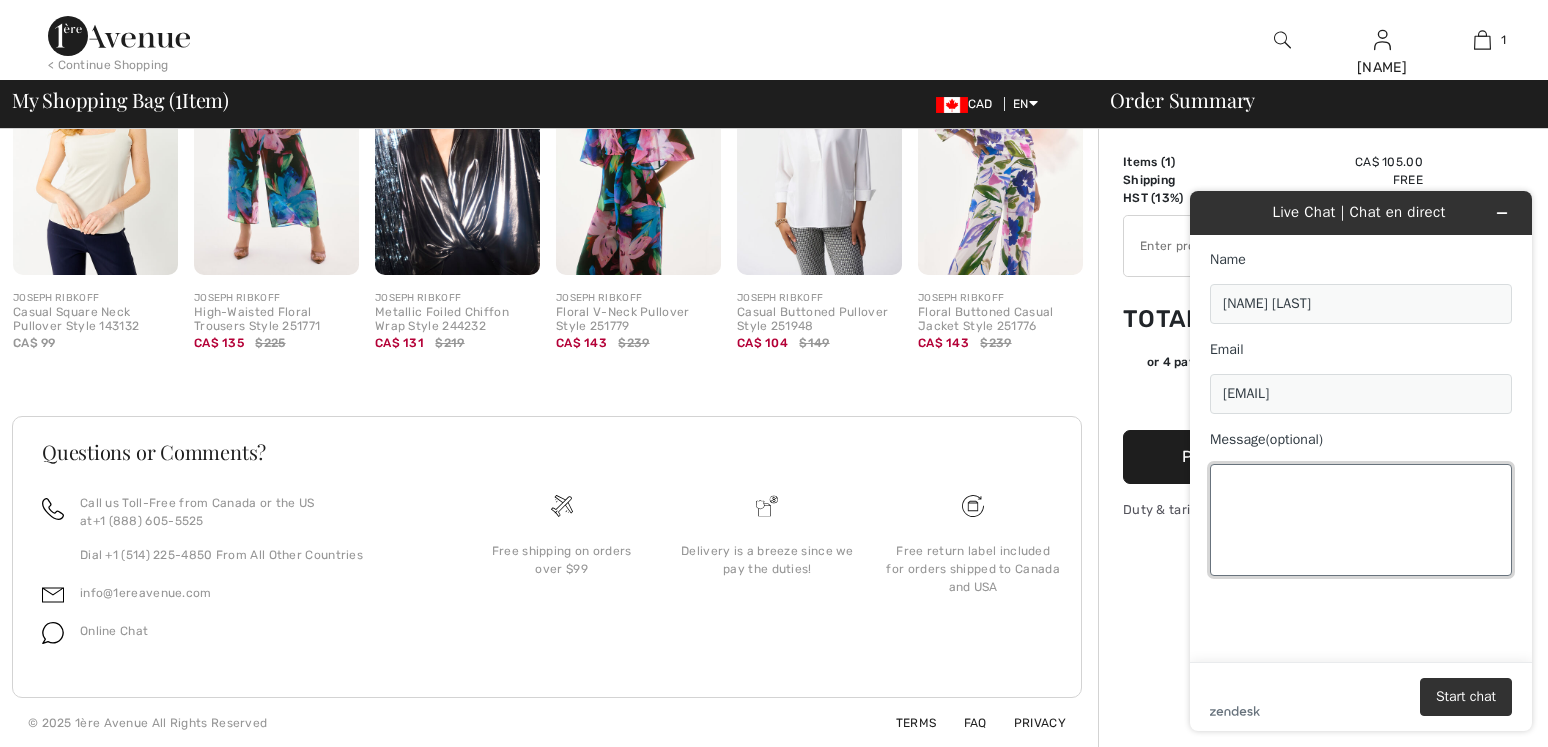 click on "Message  (optional)" at bounding box center (1361, 520) 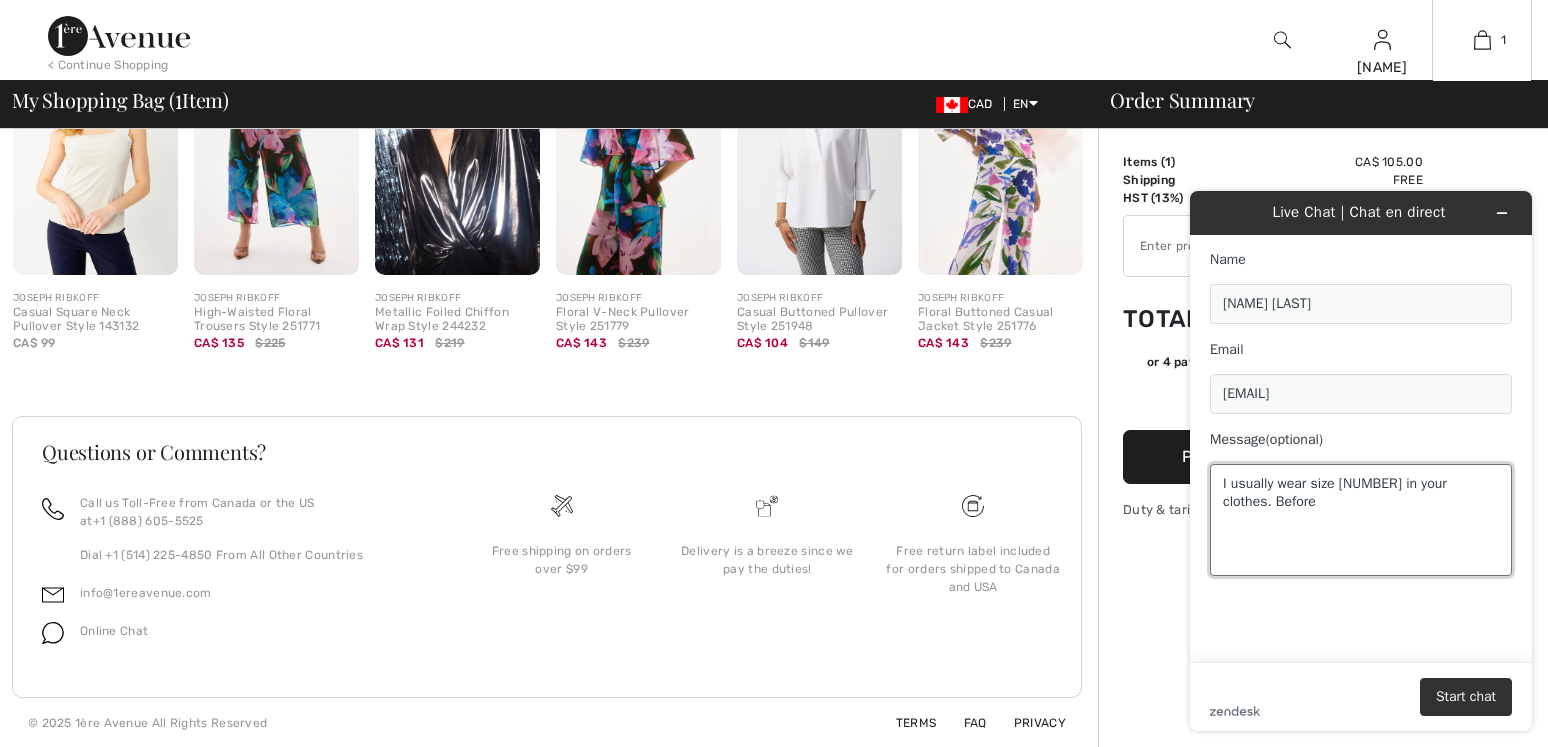 type on "I usually wear size 10 in your clothes. Before I" 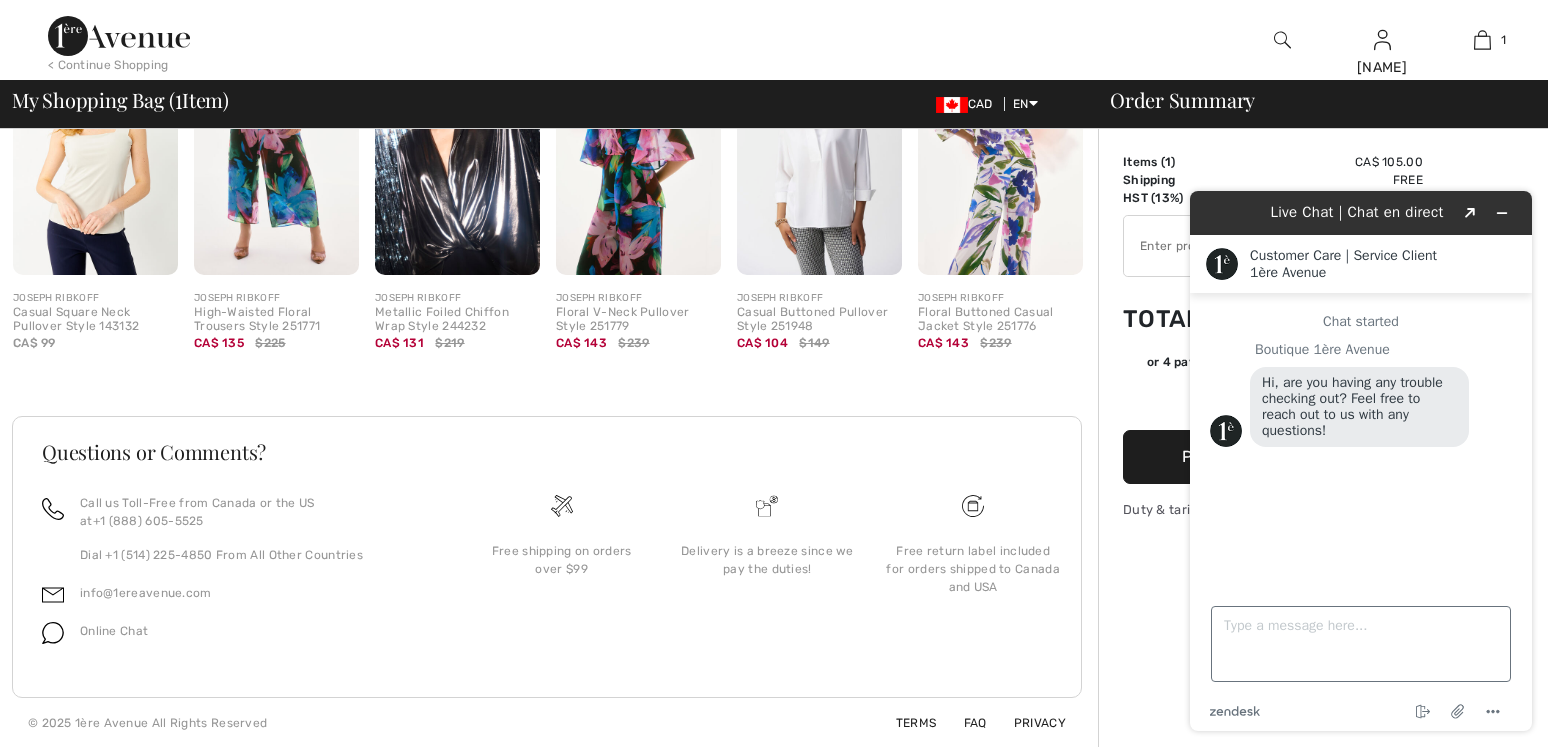 scroll, scrollTop: 652, scrollLeft: 0, axis: vertical 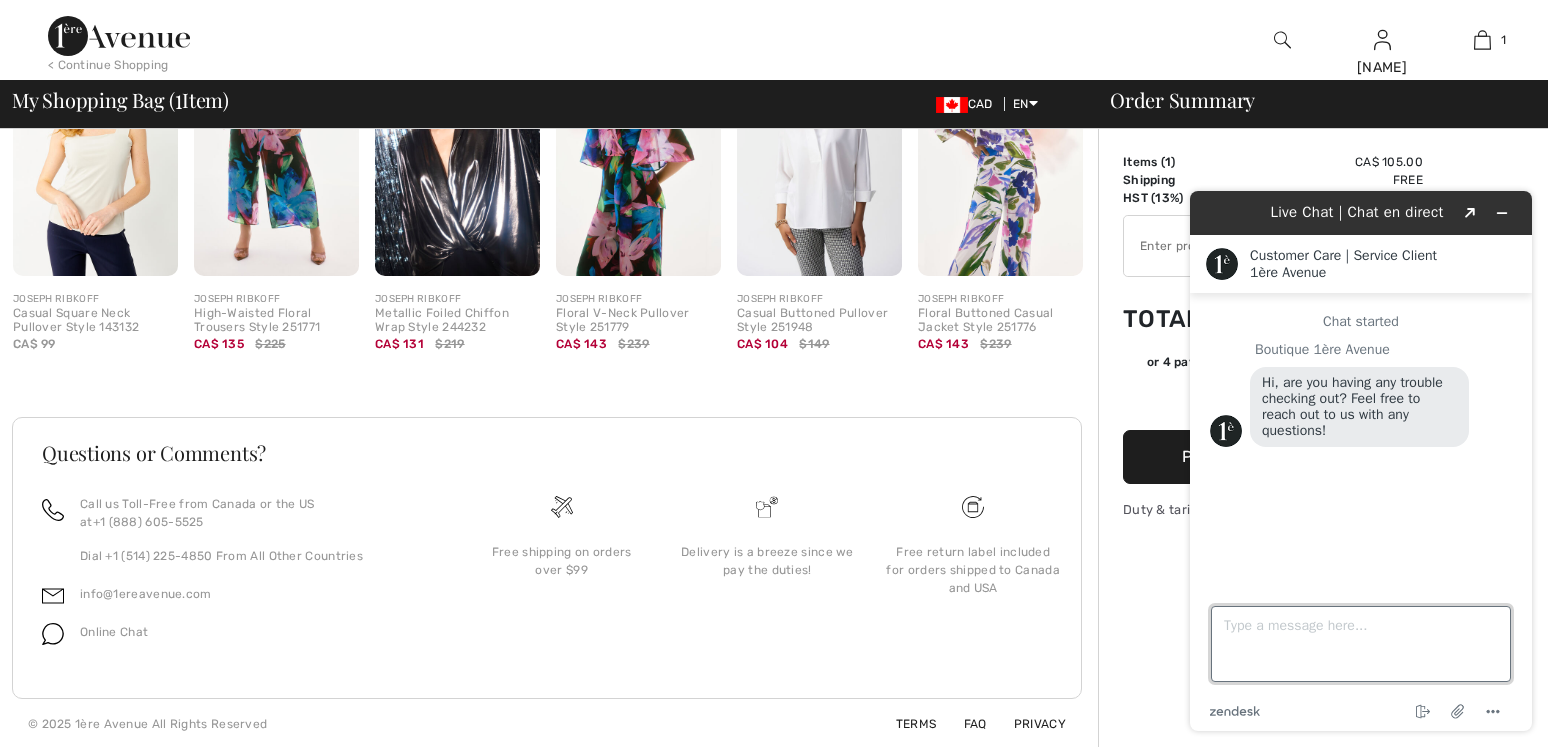 click on "Type a message here..." at bounding box center (1361, 644) 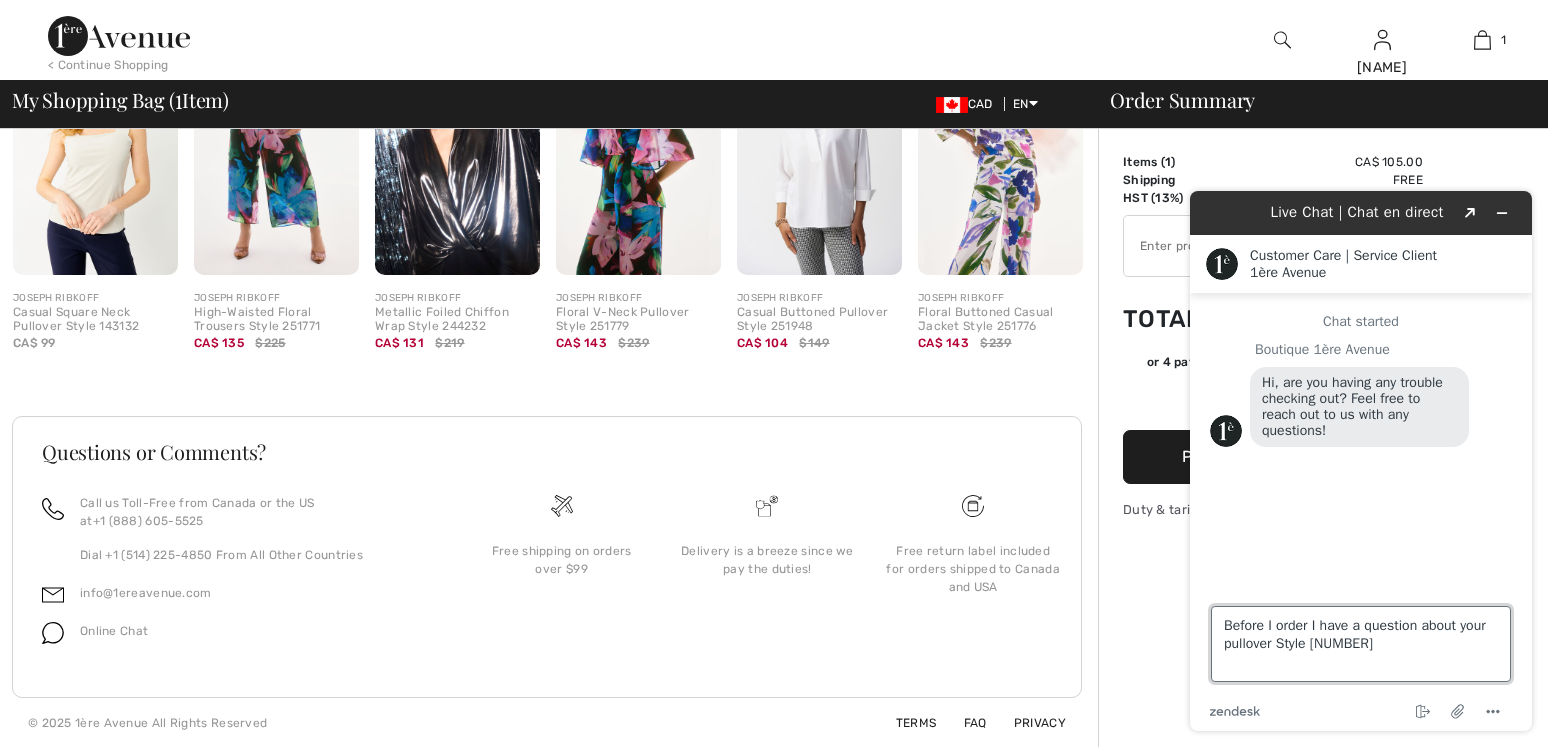 type on "Before I order I have a question about your pullover Style 244023." 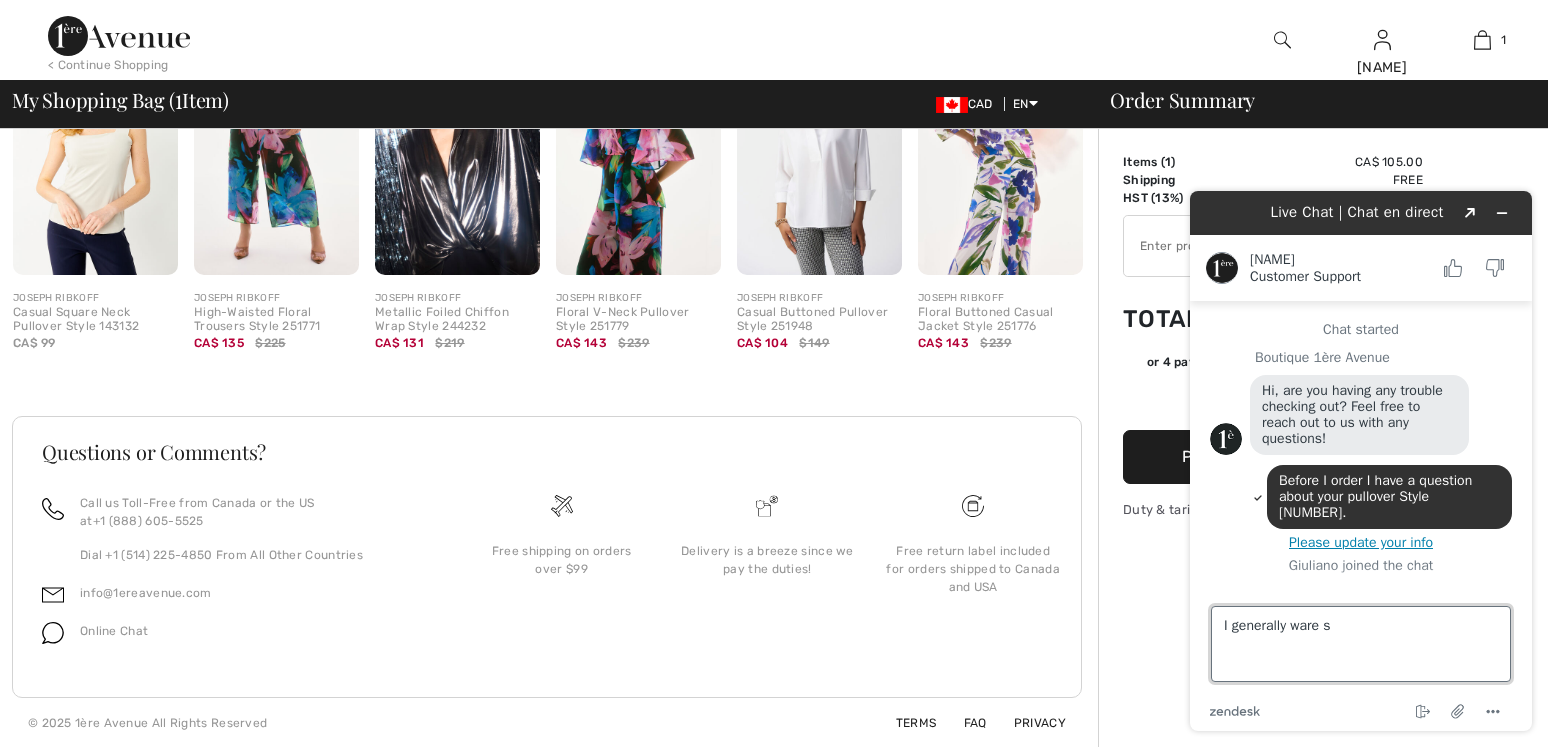 scroll, scrollTop: 62, scrollLeft: 0, axis: vertical 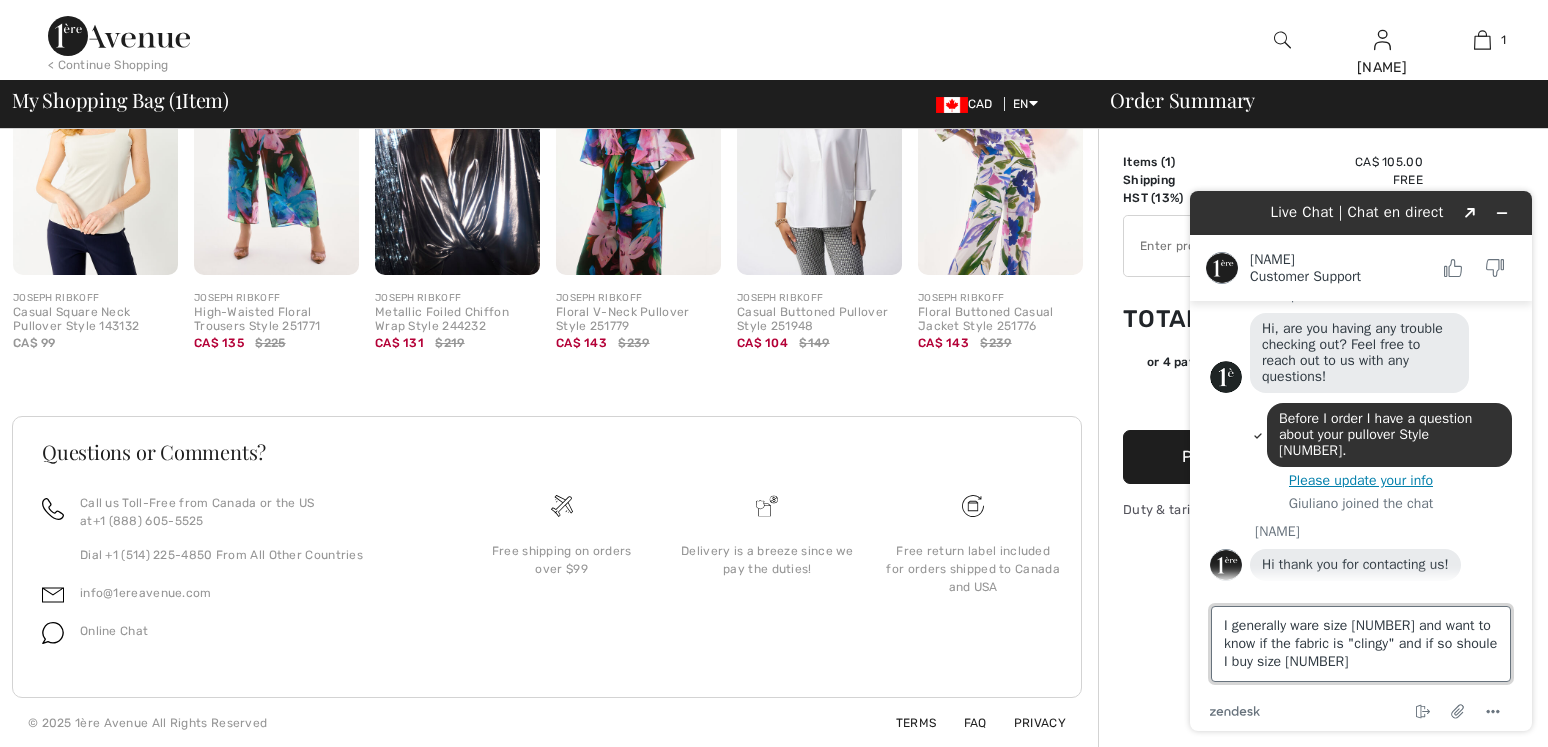type on "I generally ware size 10 and want to know if the fabric is "clingy" and if so shoule I buy size 12?" 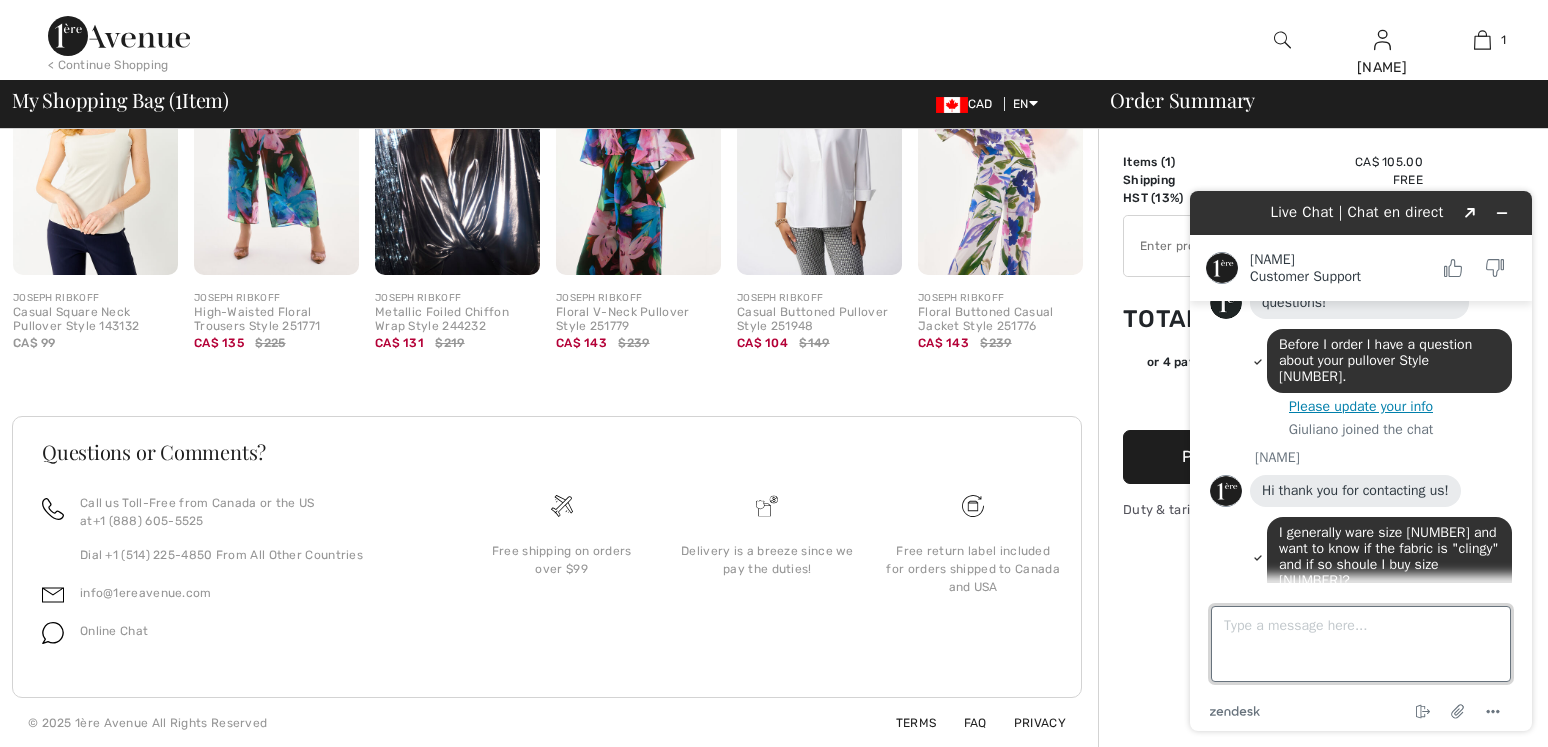 scroll, scrollTop: 141, scrollLeft: 0, axis: vertical 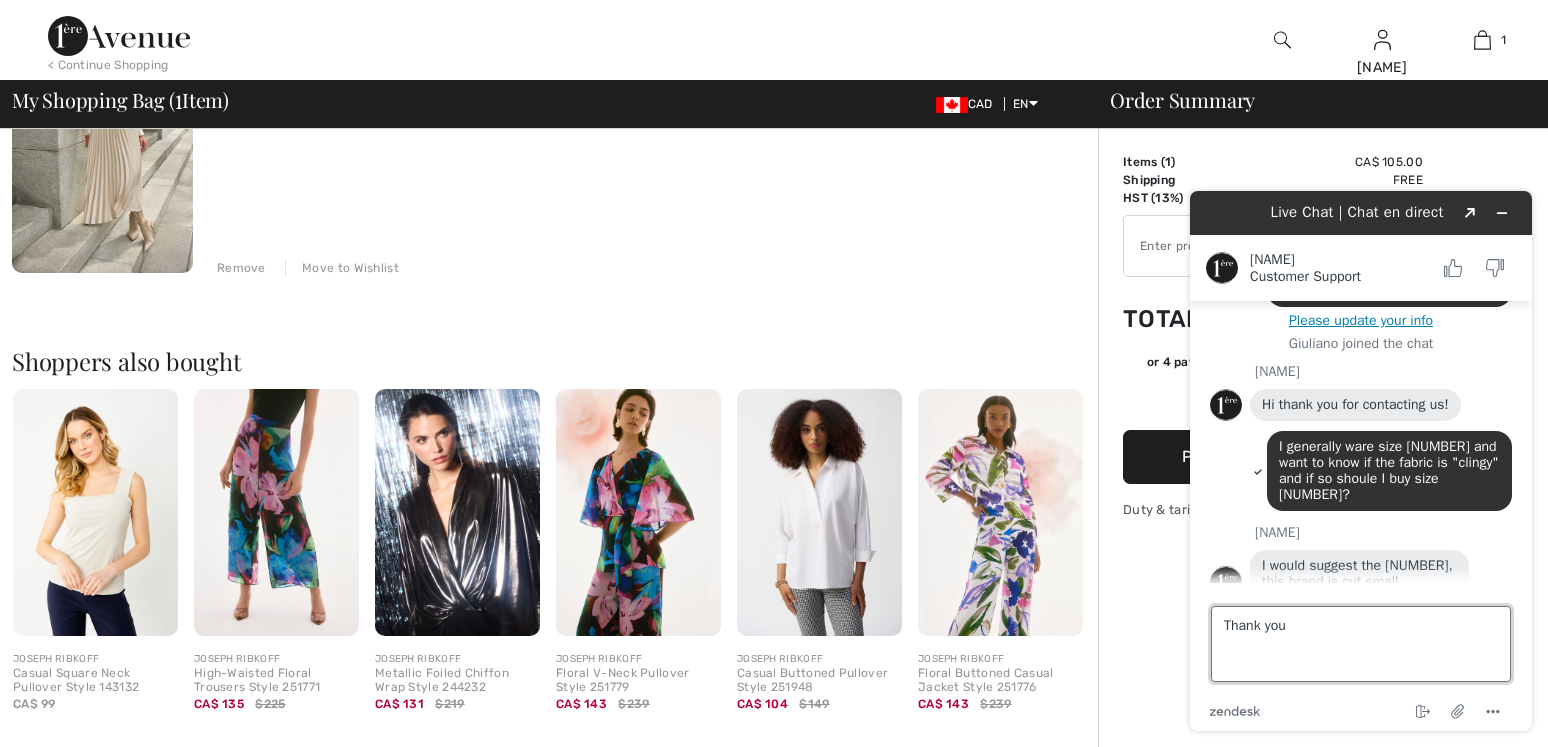 type on "Thank you." 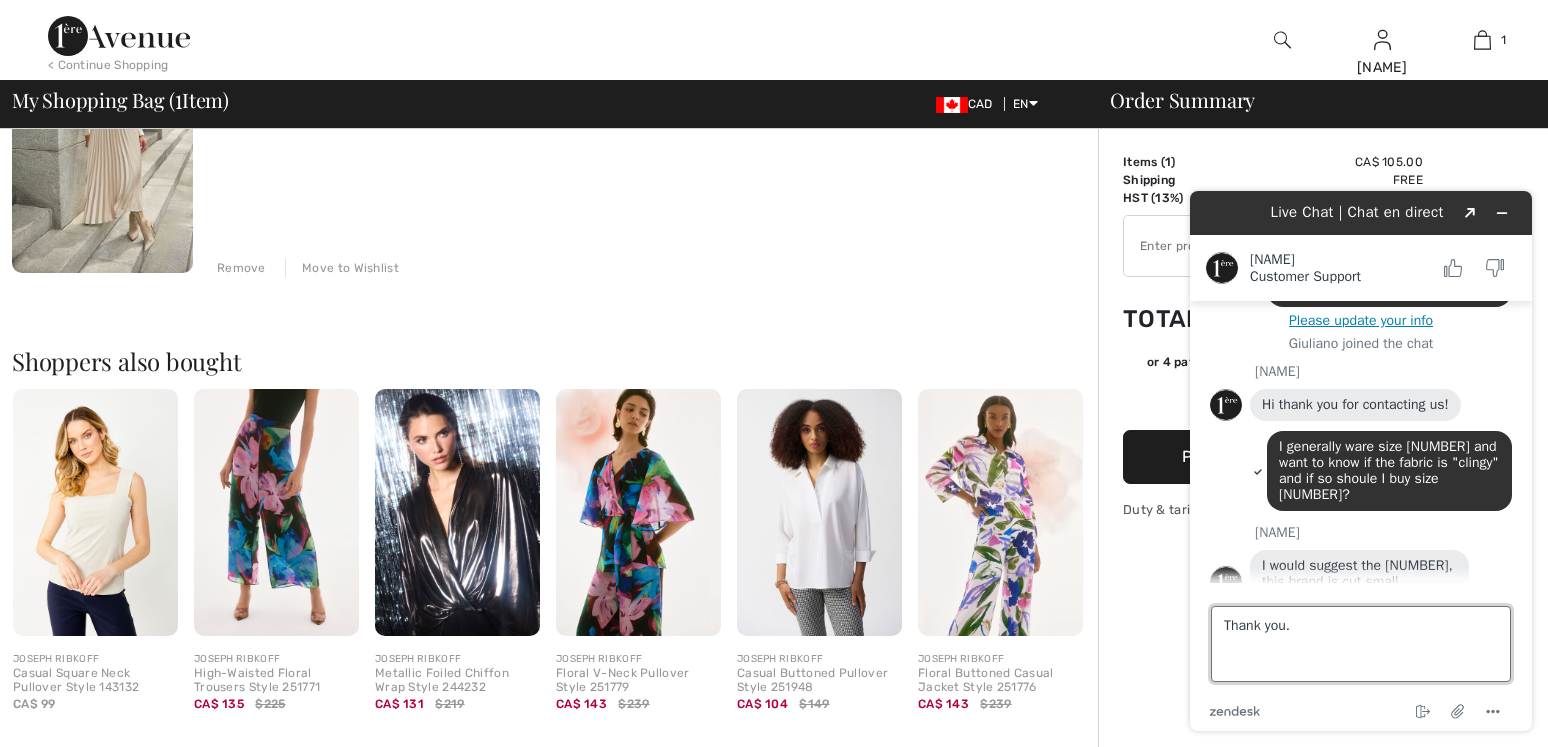 scroll, scrollTop: 293, scrollLeft: 0, axis: vertical 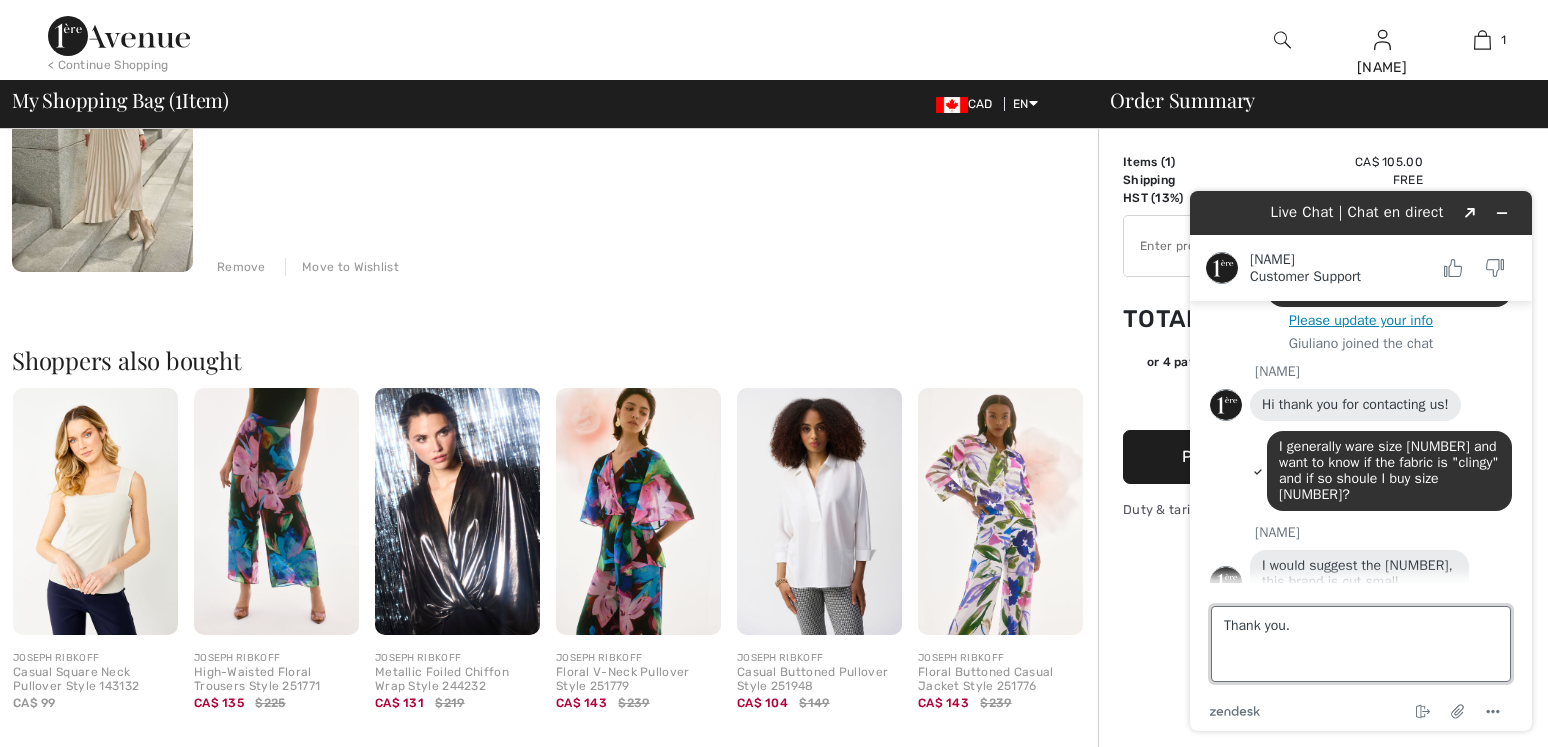 type 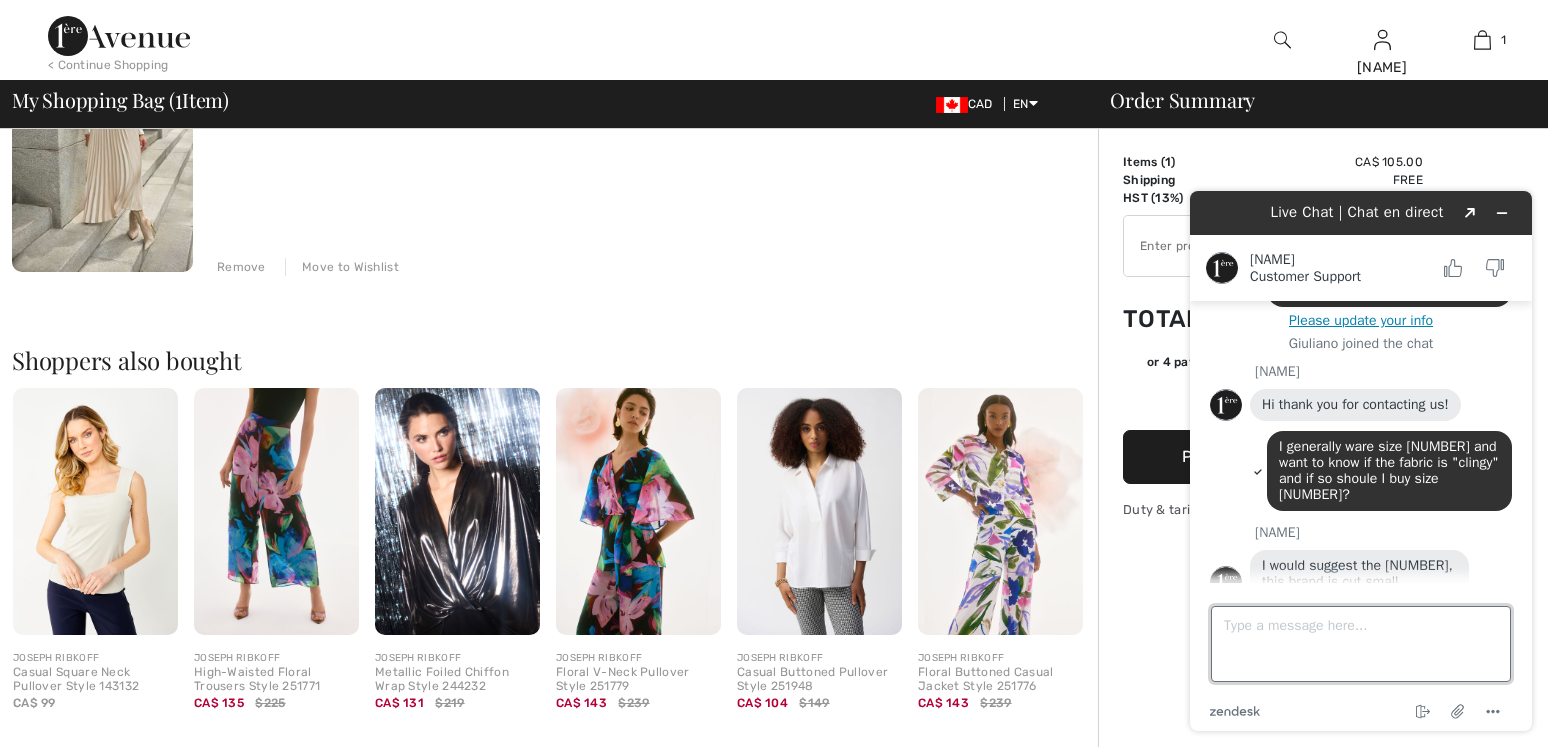 scroll, scrollTop: 264, scrollLeft: 0, axis: vertical 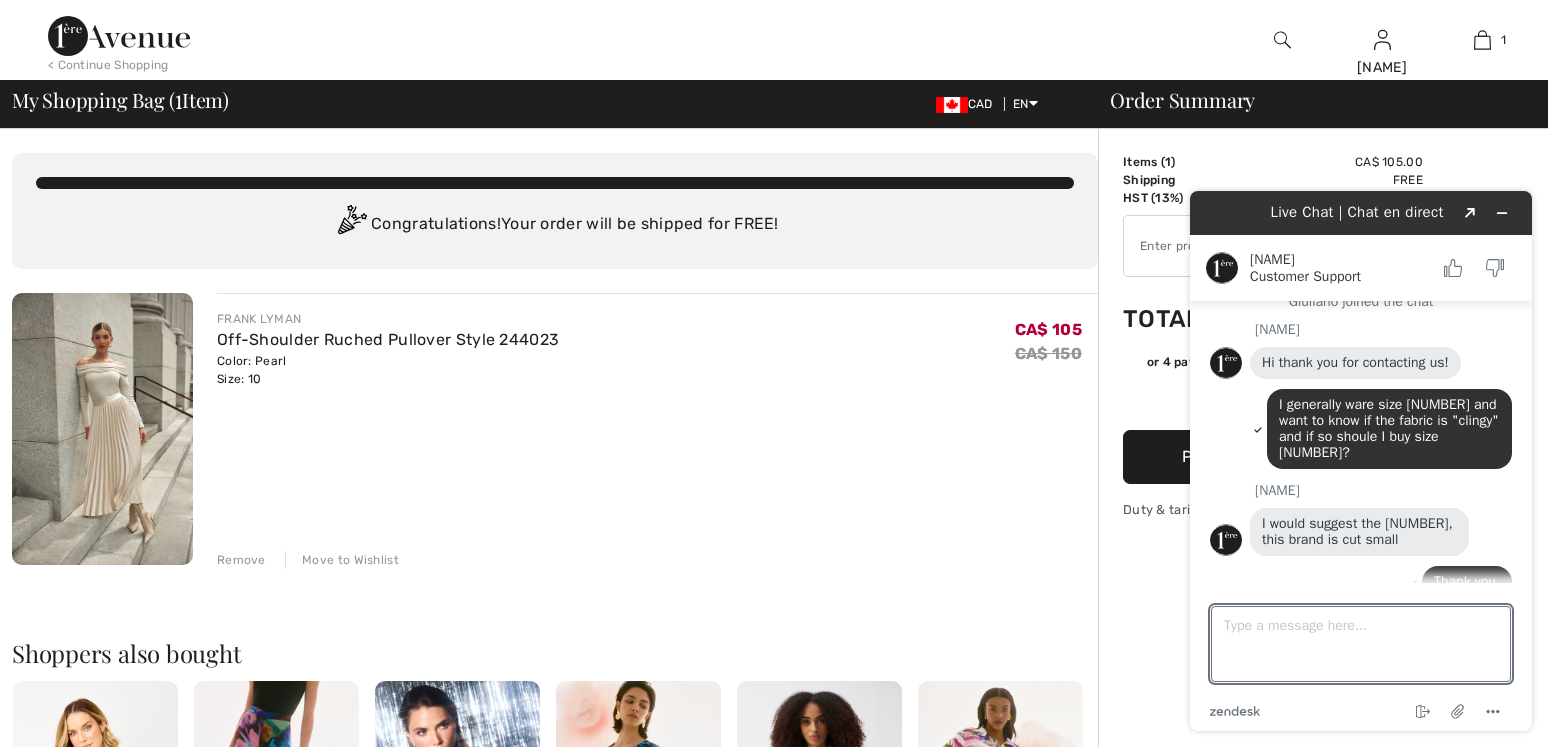 click at bounding box center [102, 429] 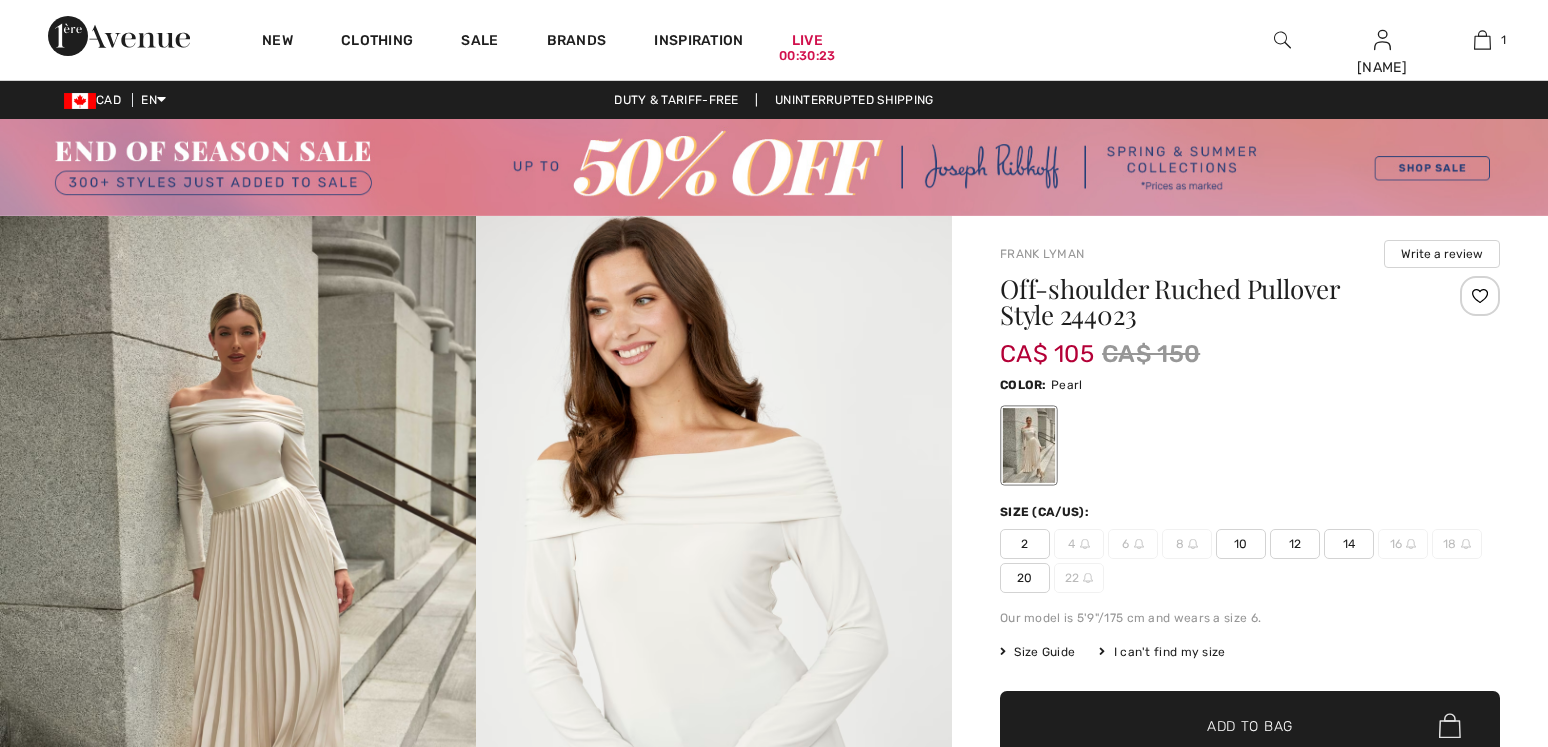 scroll, scrollTop: 0, scrollLeft: 0, axis: both 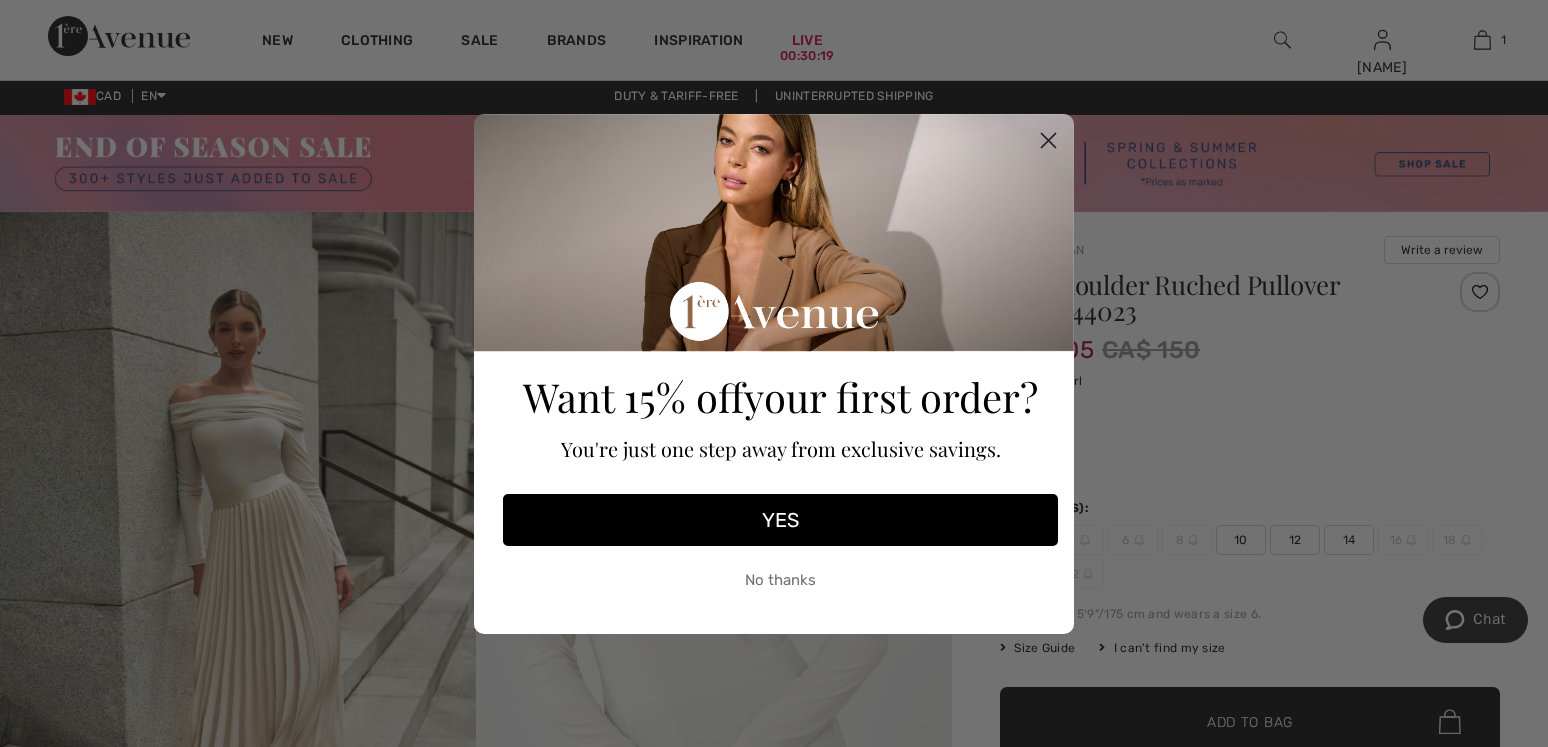 click on "No thanks" at bounding box center (780, 581) 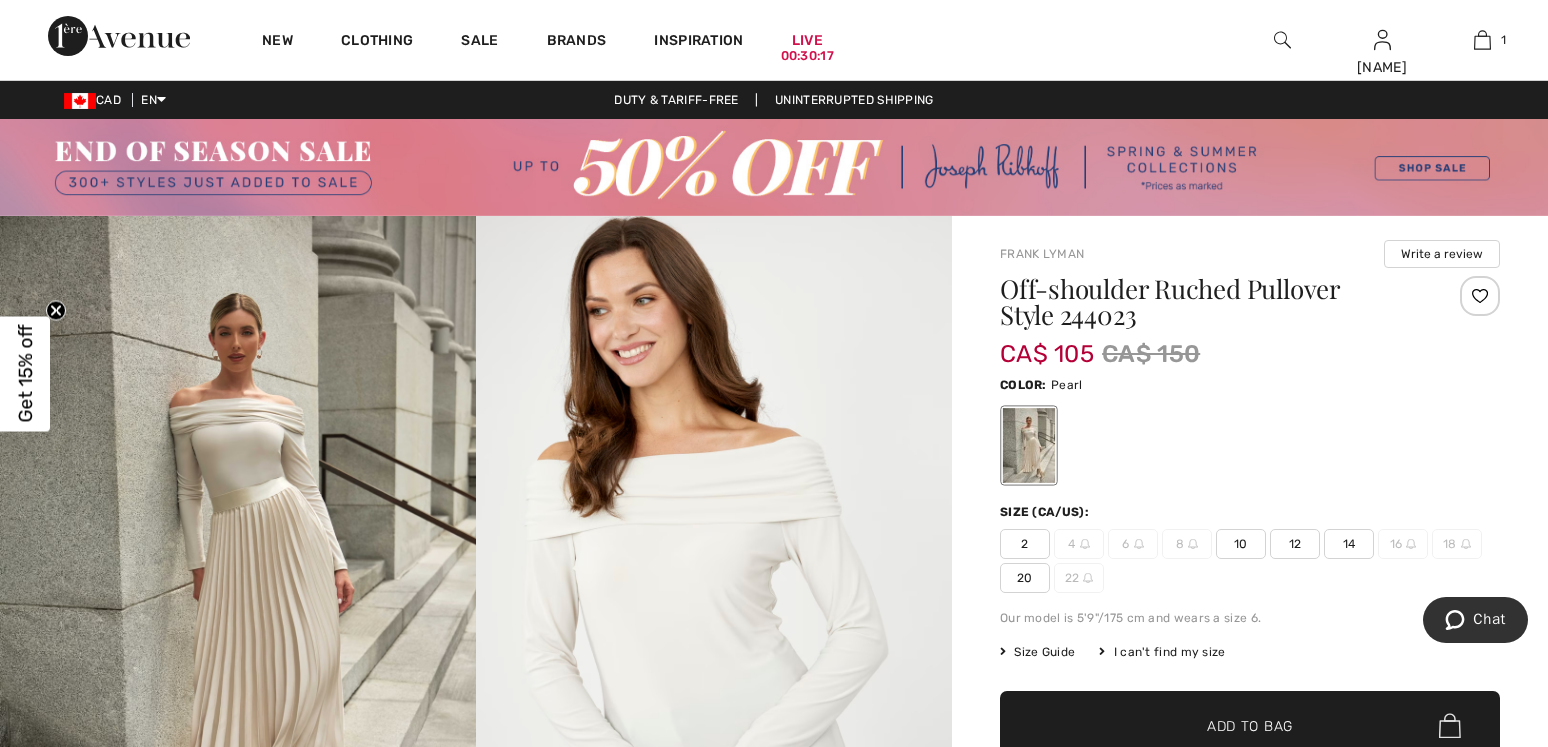 scroll, scrollTop: 1, scrollLeft: 0, axis: vertical 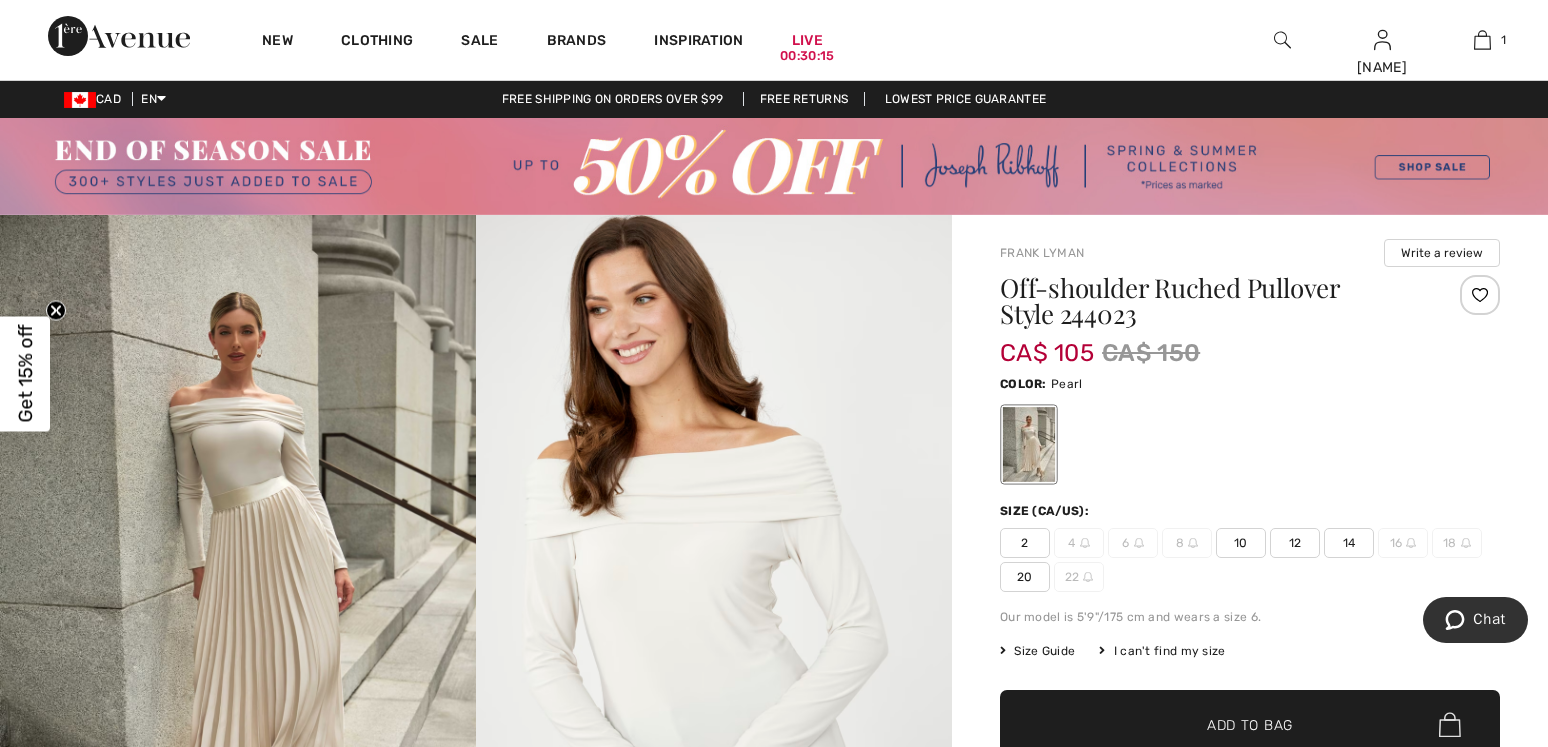 click on "12" at bounding box center (1295, 543) 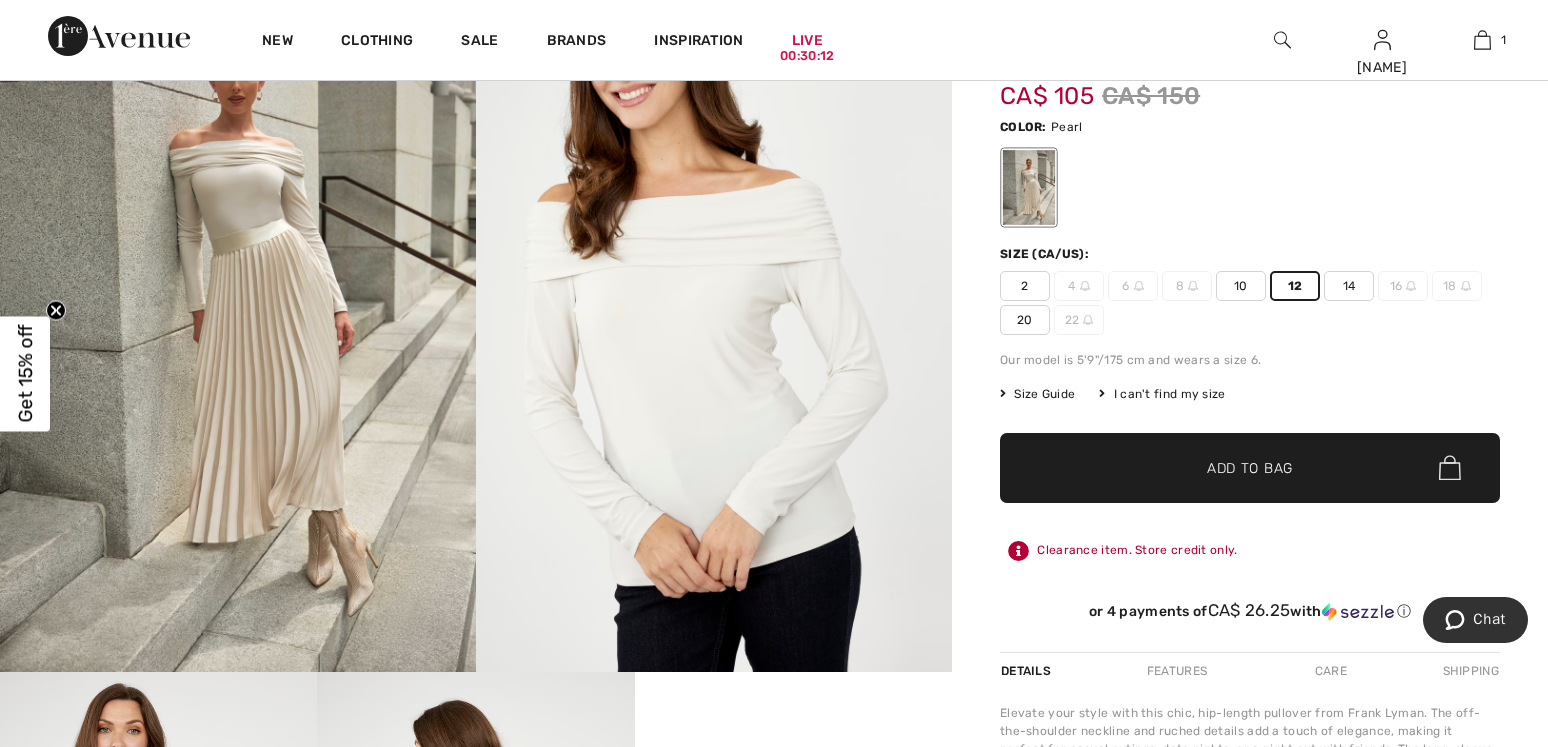 scroll, scrollTop: 257, scrollLeft: 0, axis: vertical 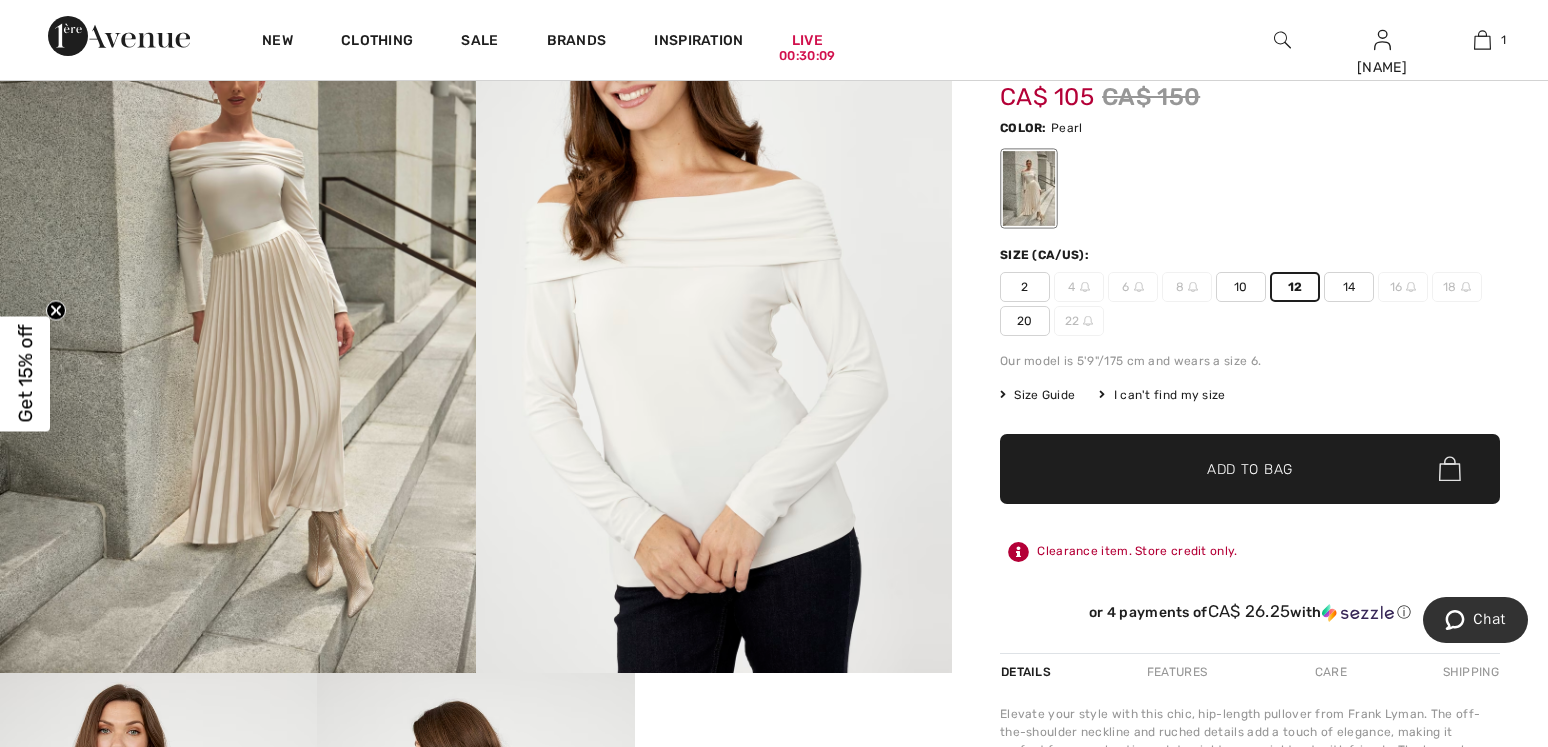 click on "✔ Added to Bag" at bounding box center [1220, 468] 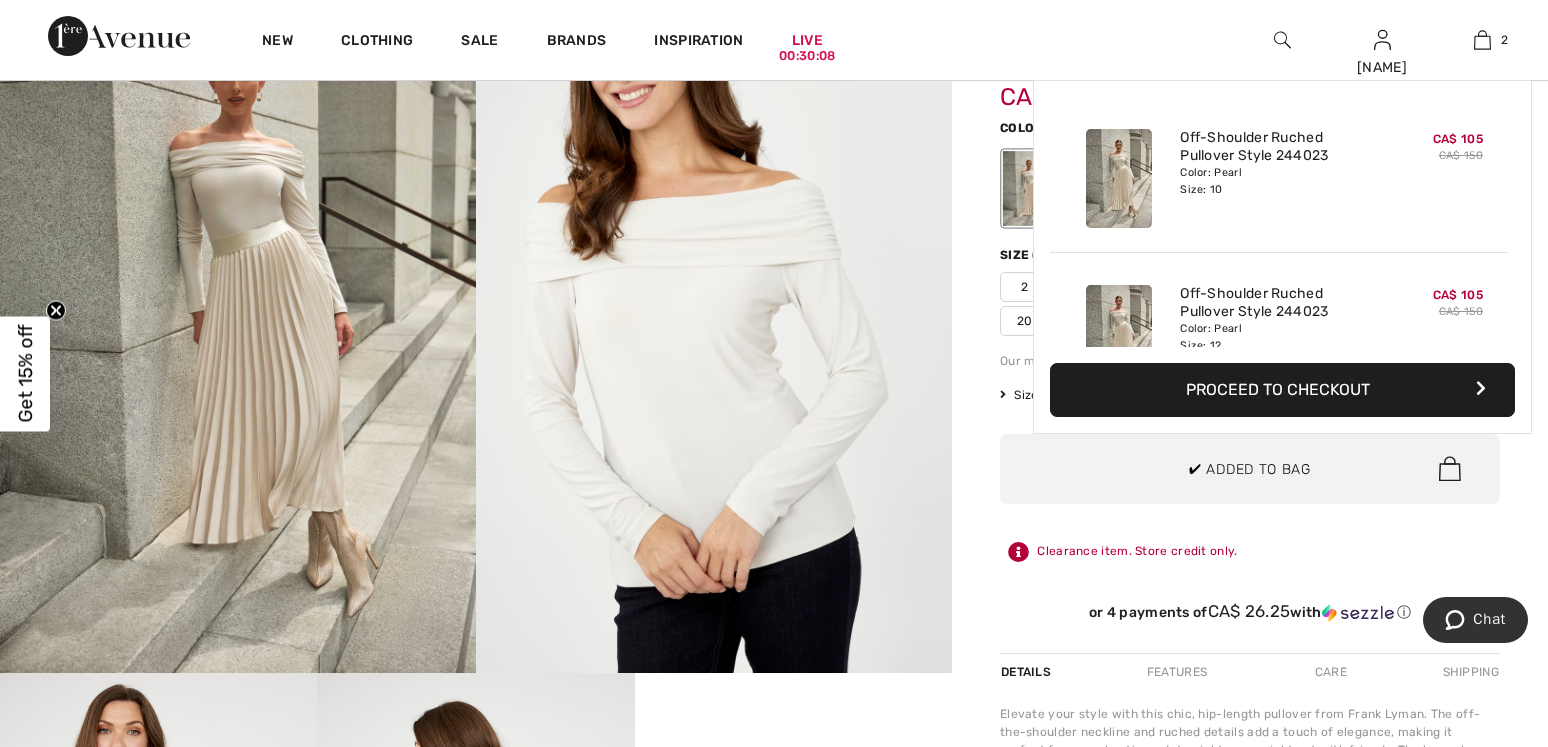 scroll, scrollTop: 62, scrollLeft: 0, axis: vertical 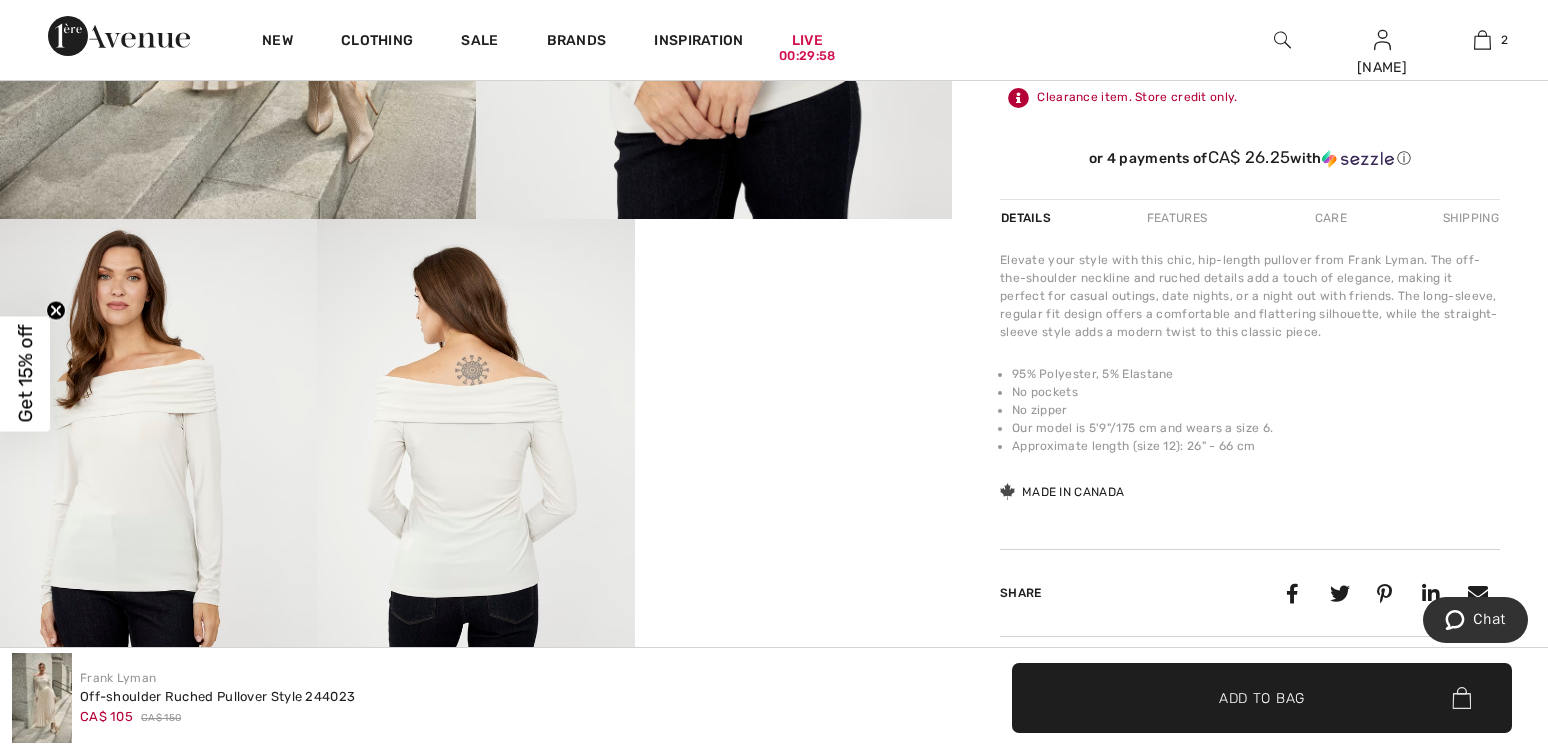 click on "✔ Added to Bag" at bounding box center [1232, 697] 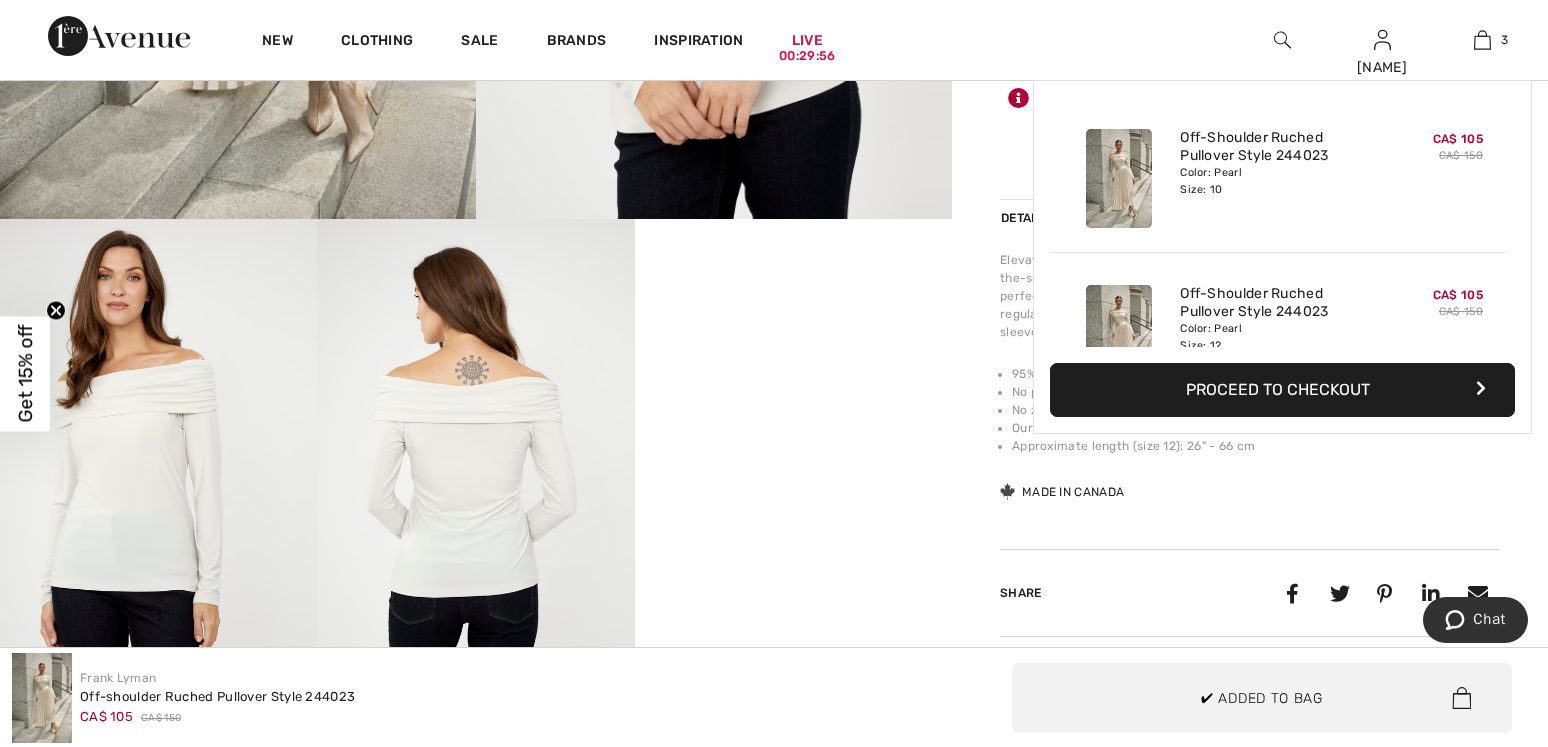 scroll, scrollTop: 218, scrollLeft: 0, axis: vertical 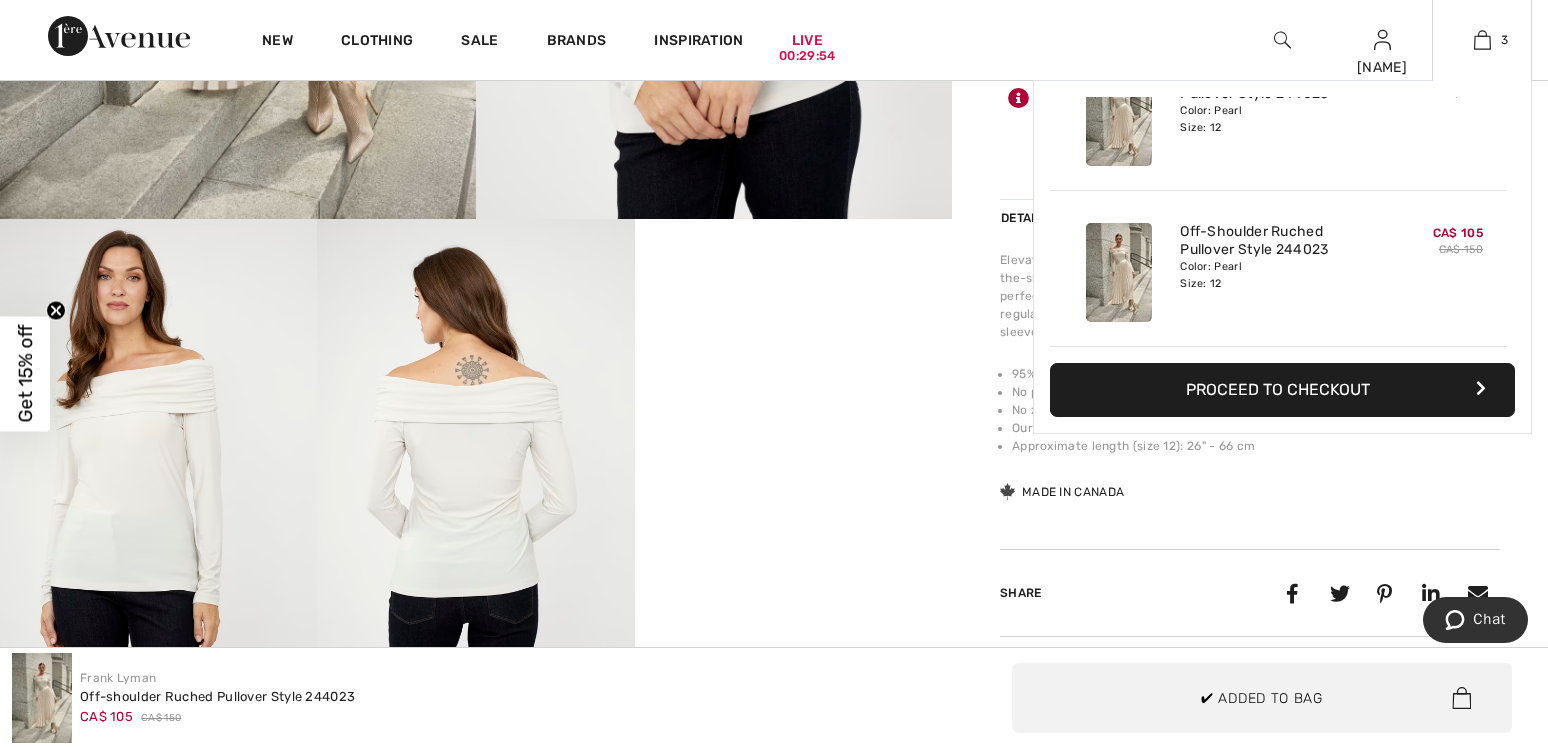 click on "Proceed to Checkout" at bounding box center (1282, 390) 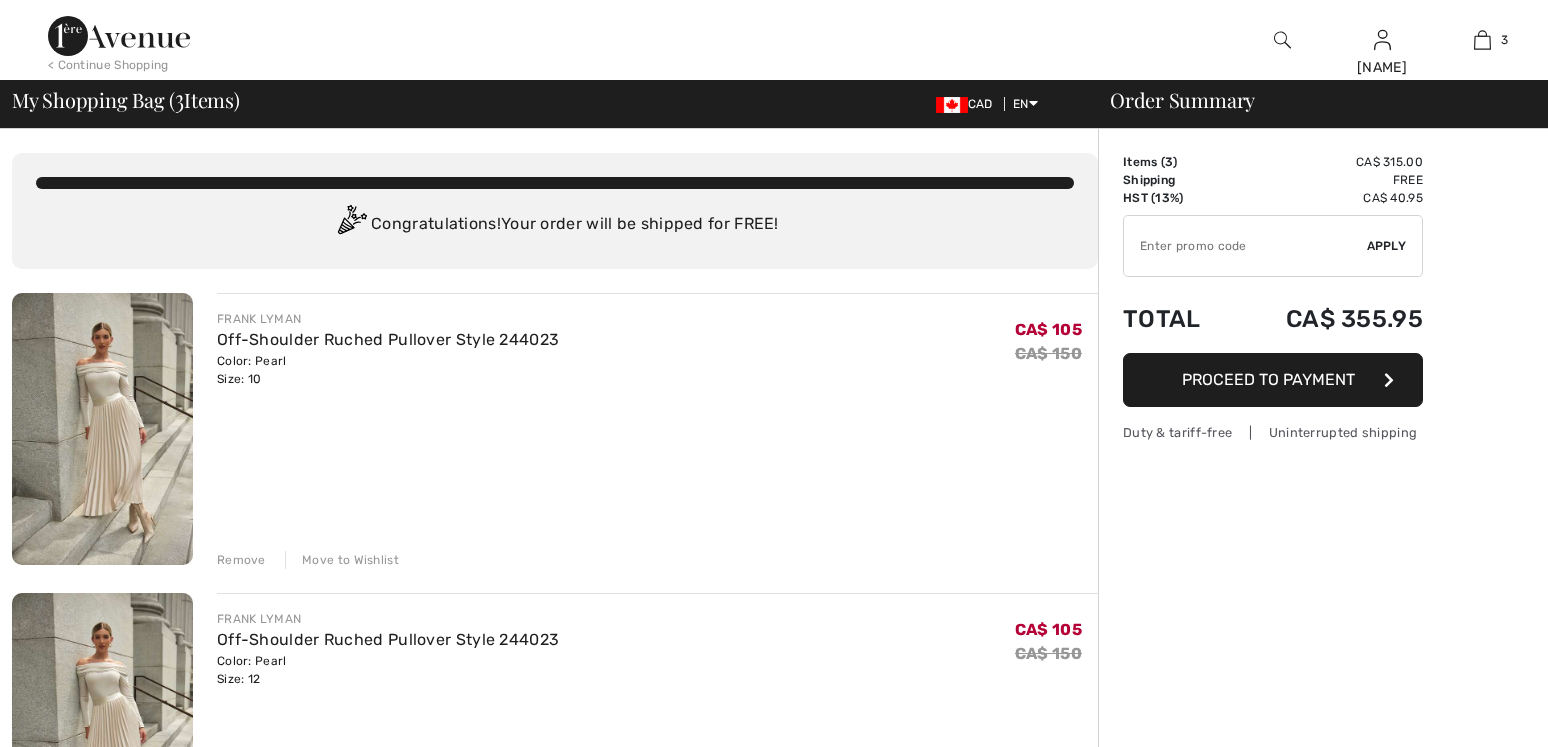scroll, scrollTop: 0, scrollLeft: 0, axis: both 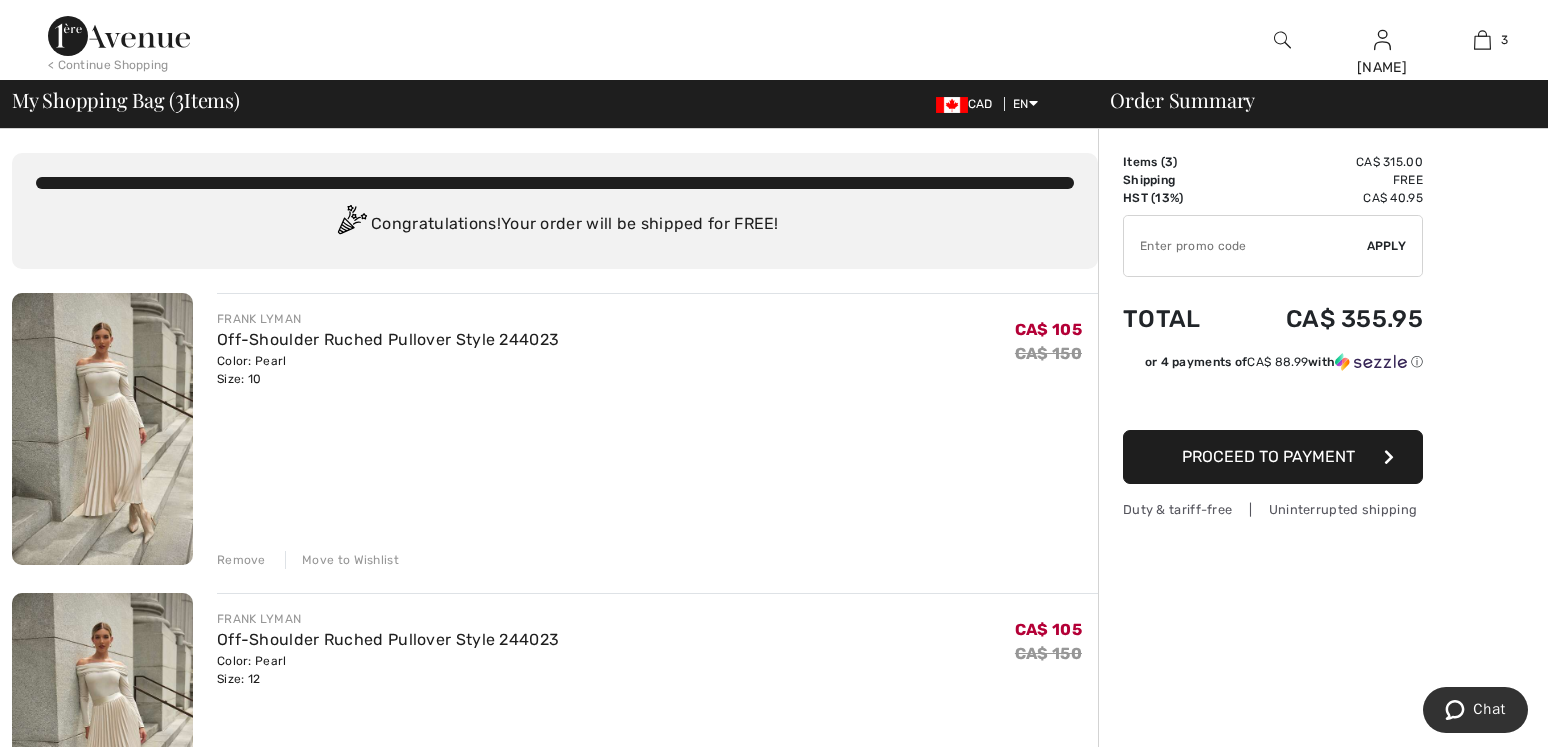 click on "Remove" at bounding box center [241, 560] 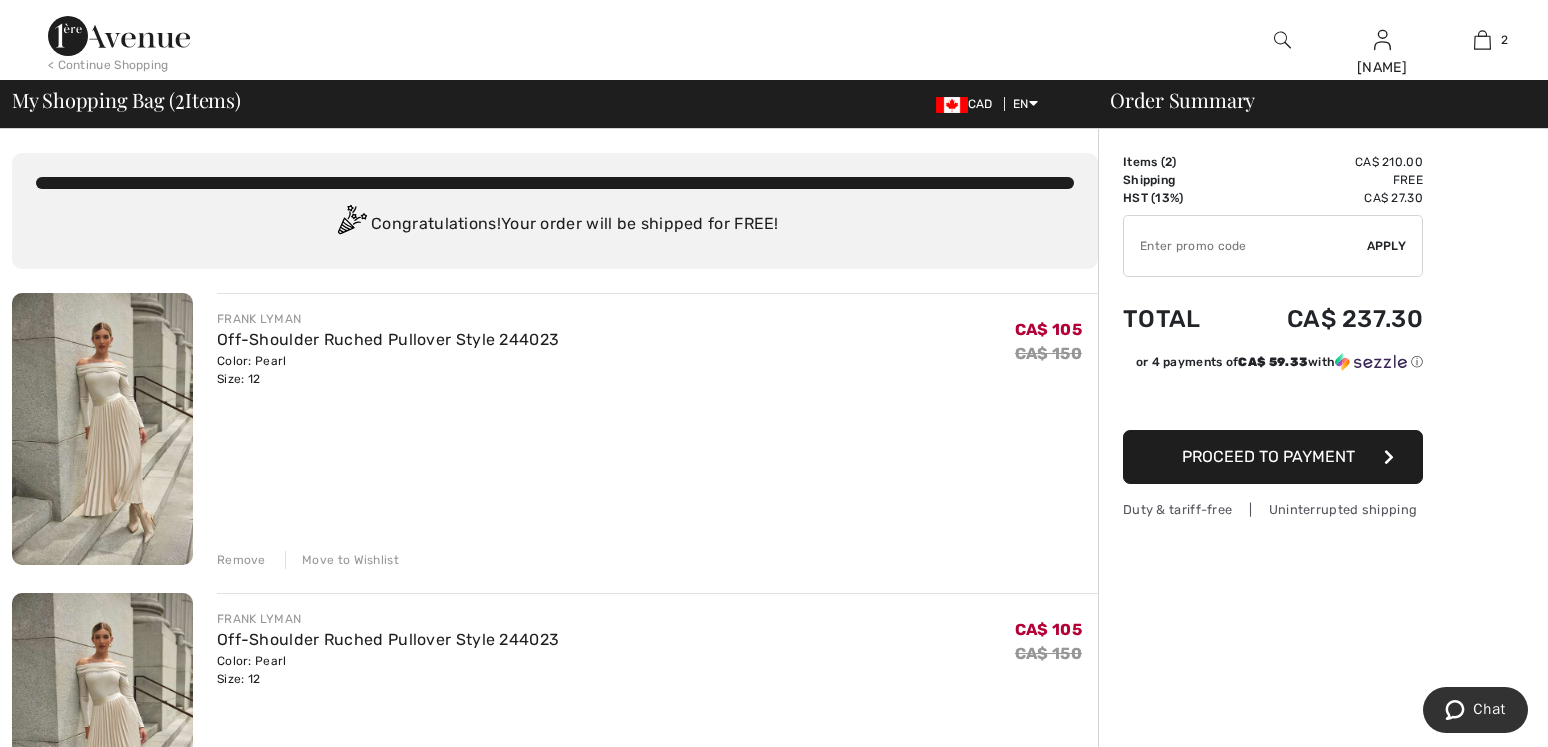 click on "Remove" at bounding box center [241, 560] 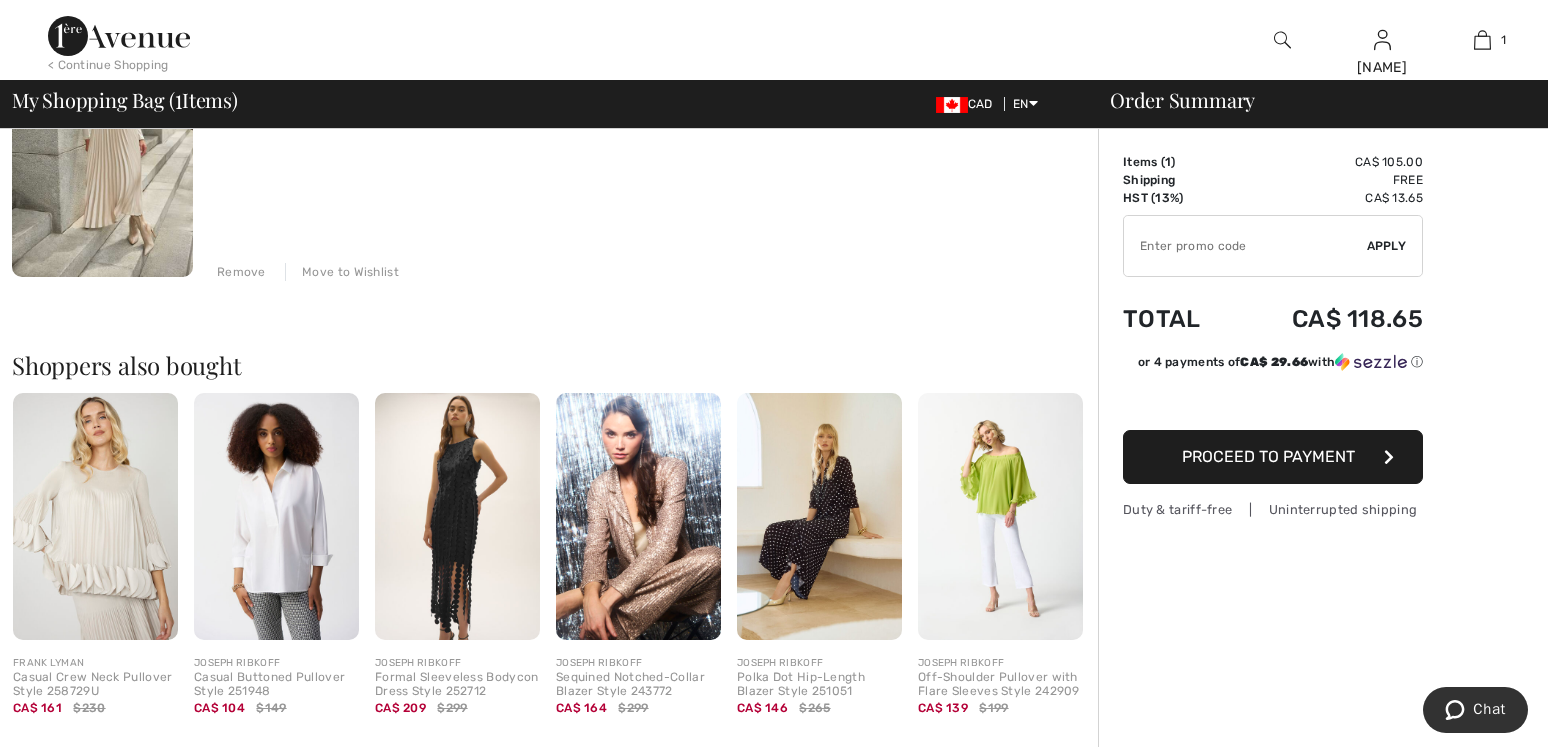 scroll, scrollTop: 294, scrollLeft: 0, axis: vertical 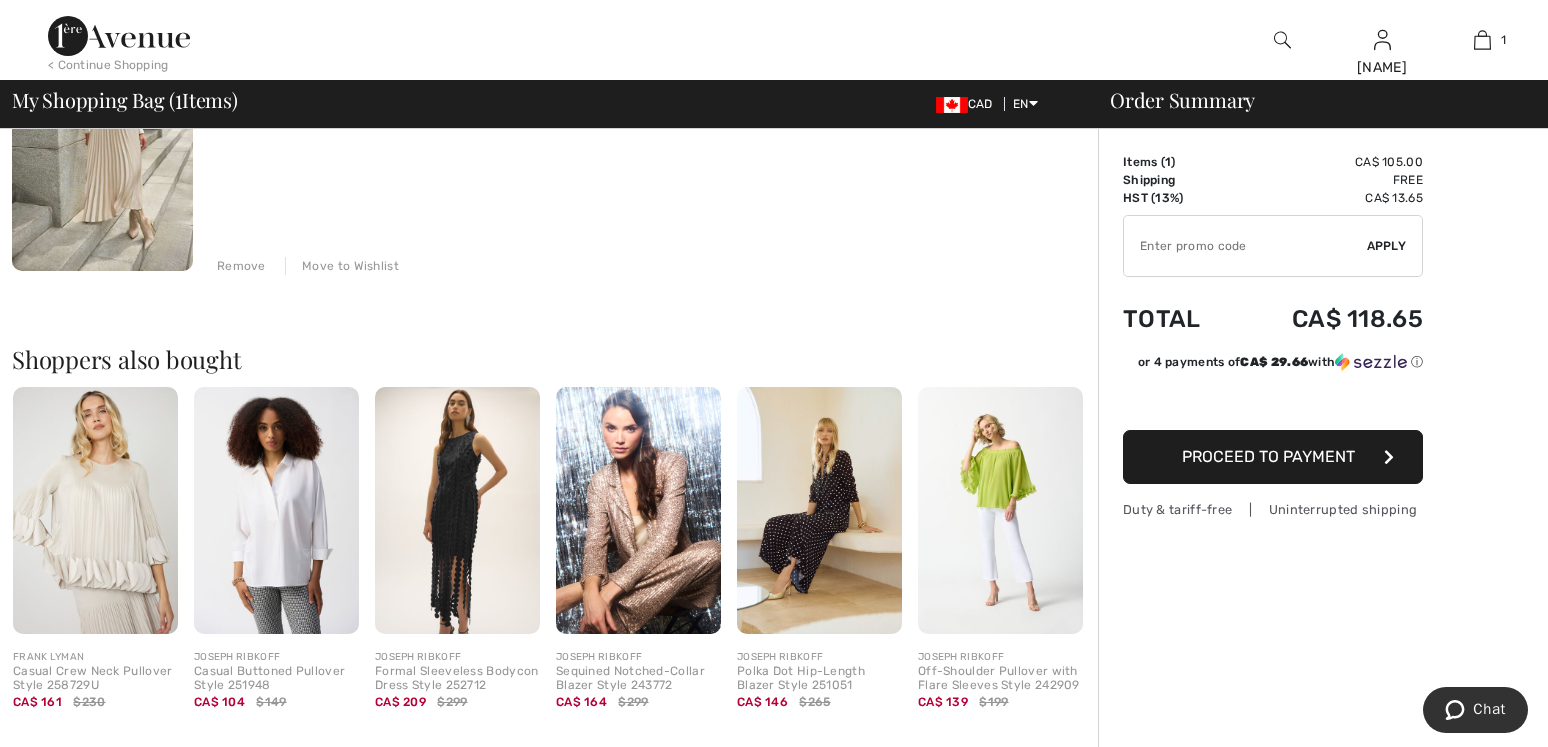 click on "Proceed to Payment" at bounding box center (1268, 456) 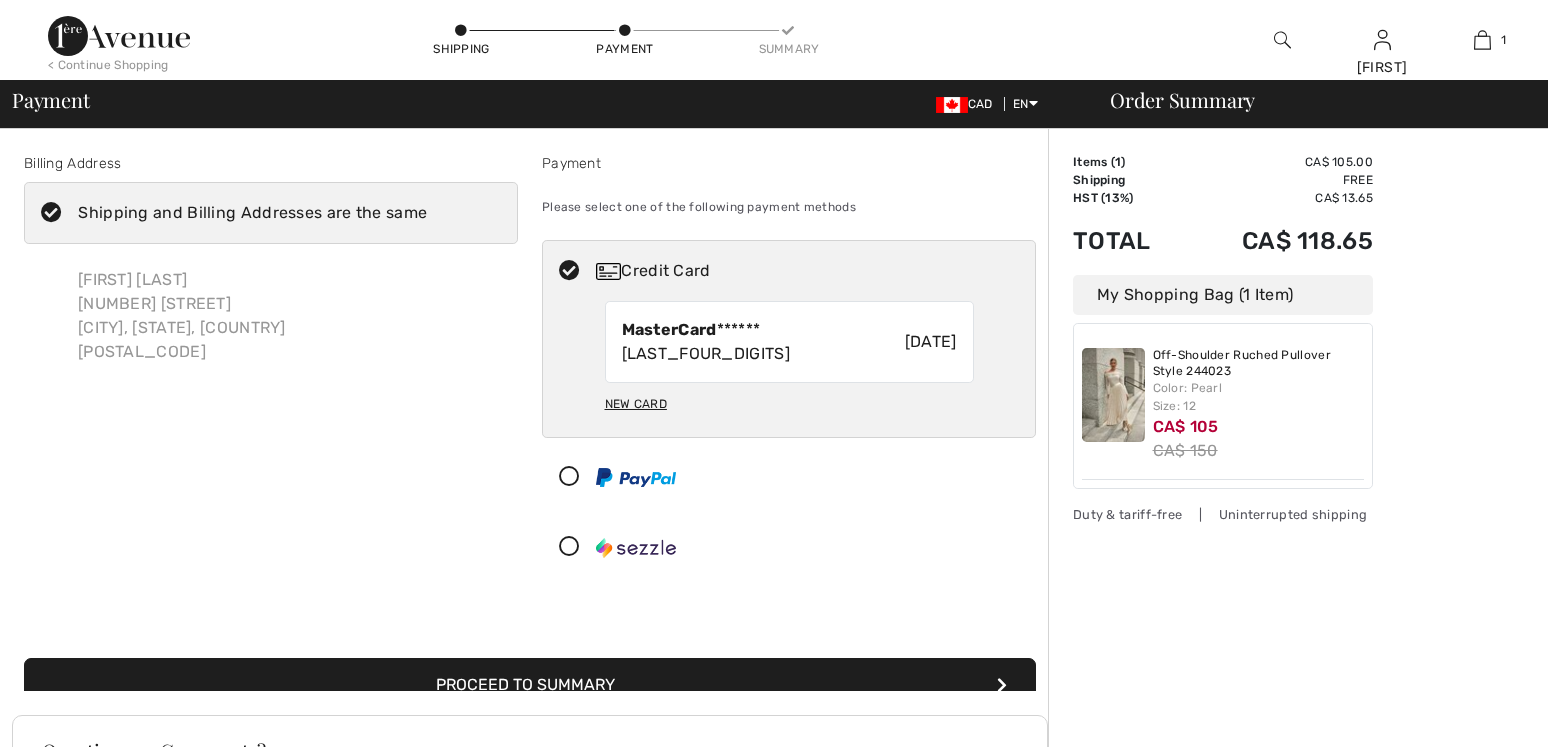 scroll, scrollTop: 0, scrollLeft: 0, axis: both 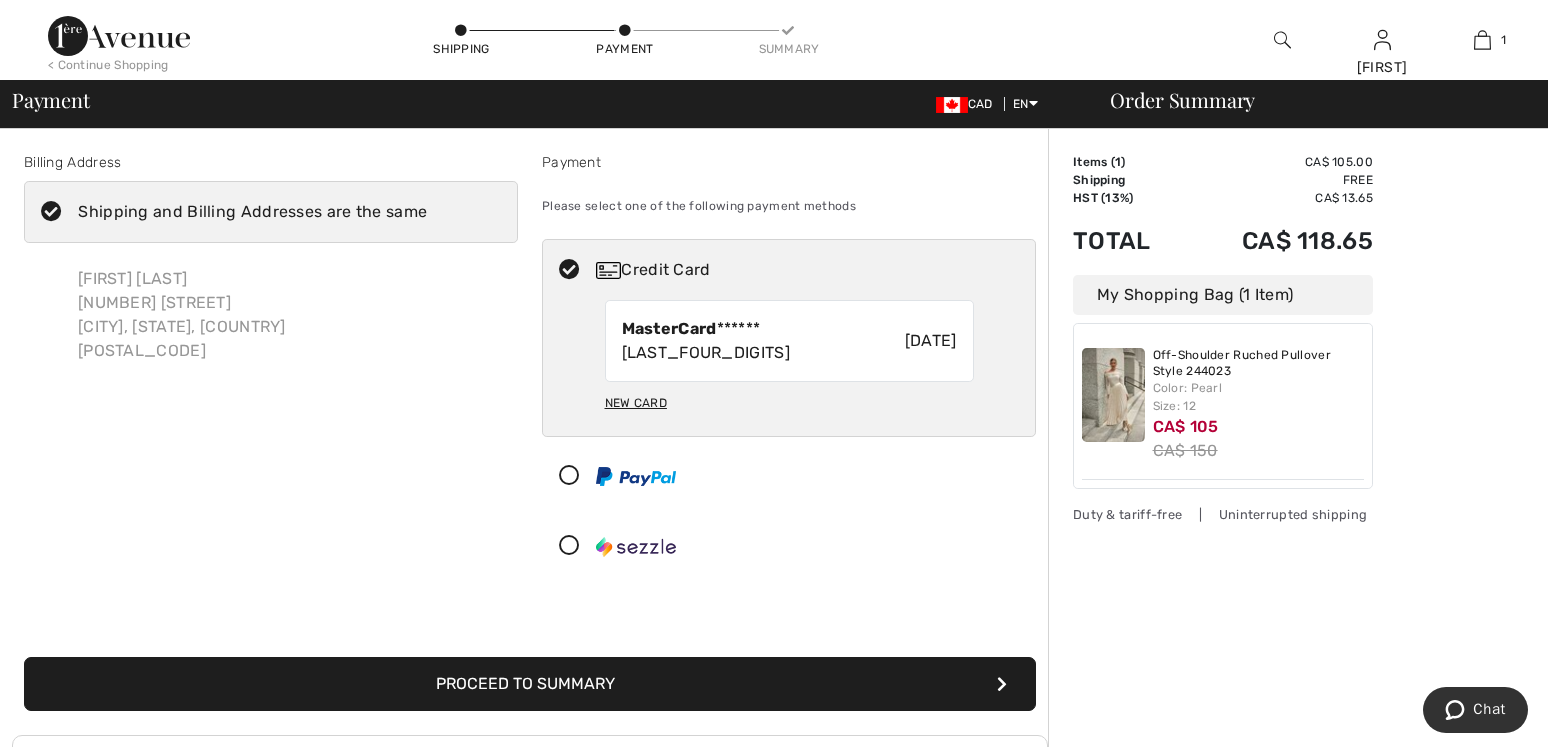 click on "Proceed to Summary" at bounding box center [530, 684] 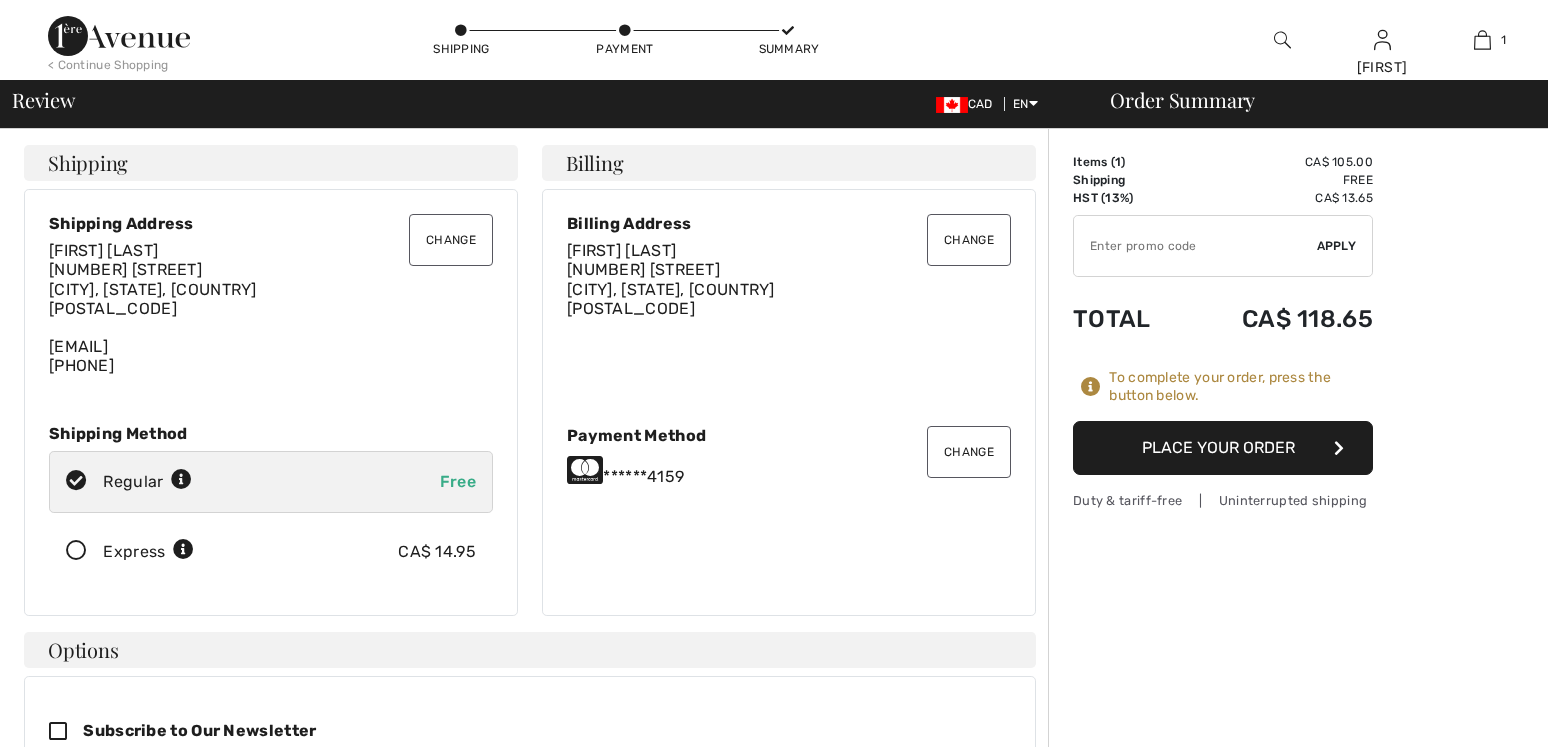 scroll, scrollTop: 0, scrollLeft: 0, axis: both 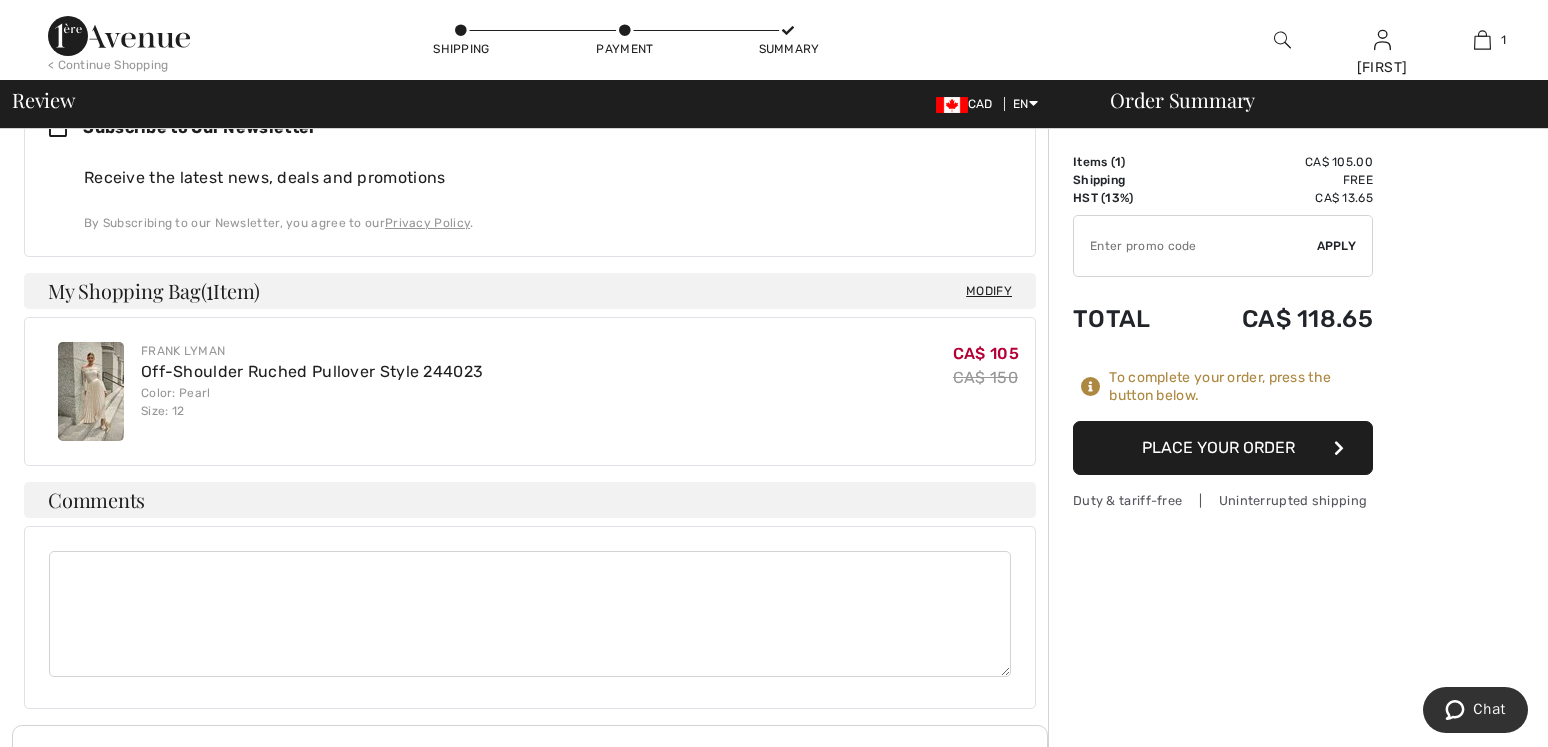 click on "Place Your Order" at bounding box center (1223, 448) 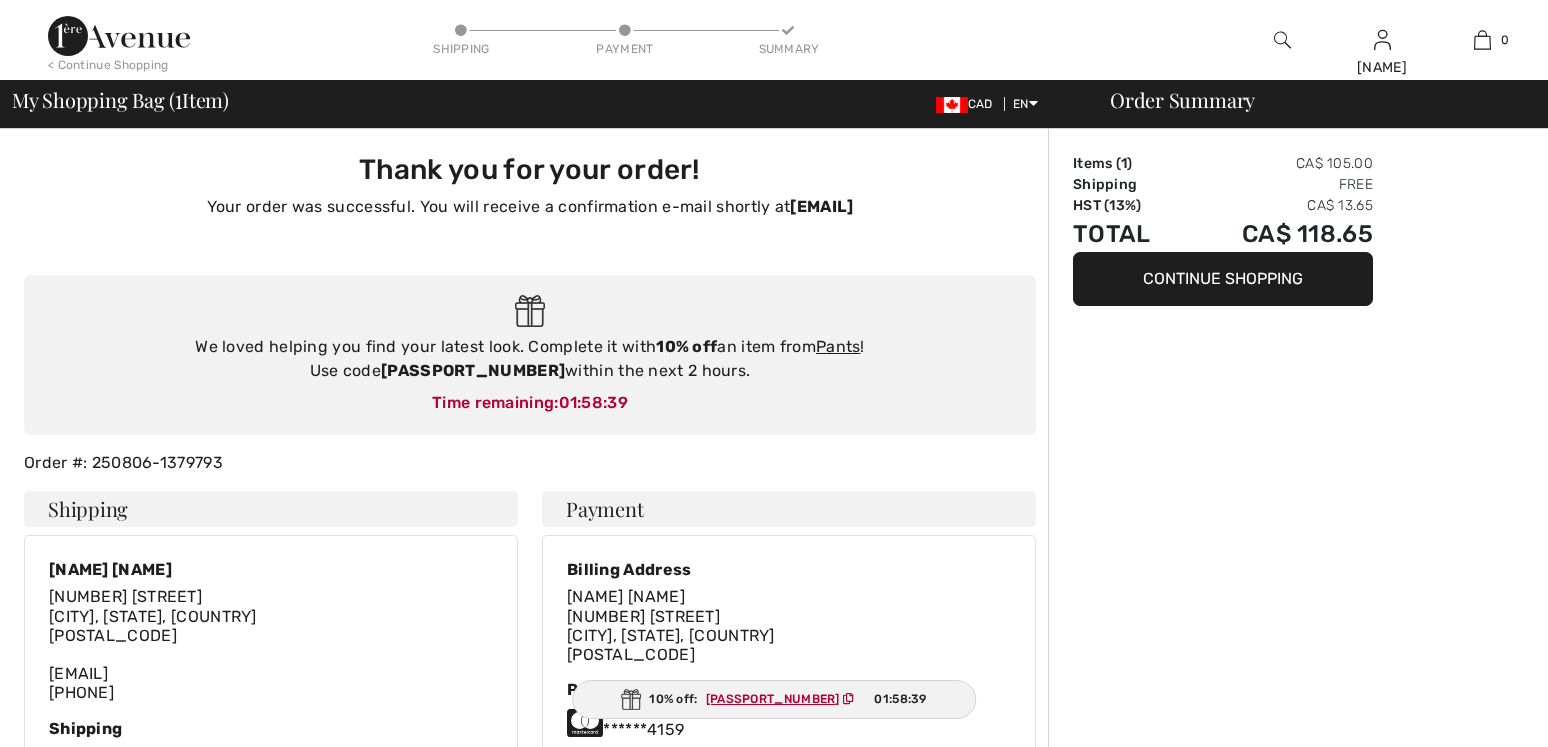 scroll, scrollTop: 1, scrollLeft: 0, axis: vertical 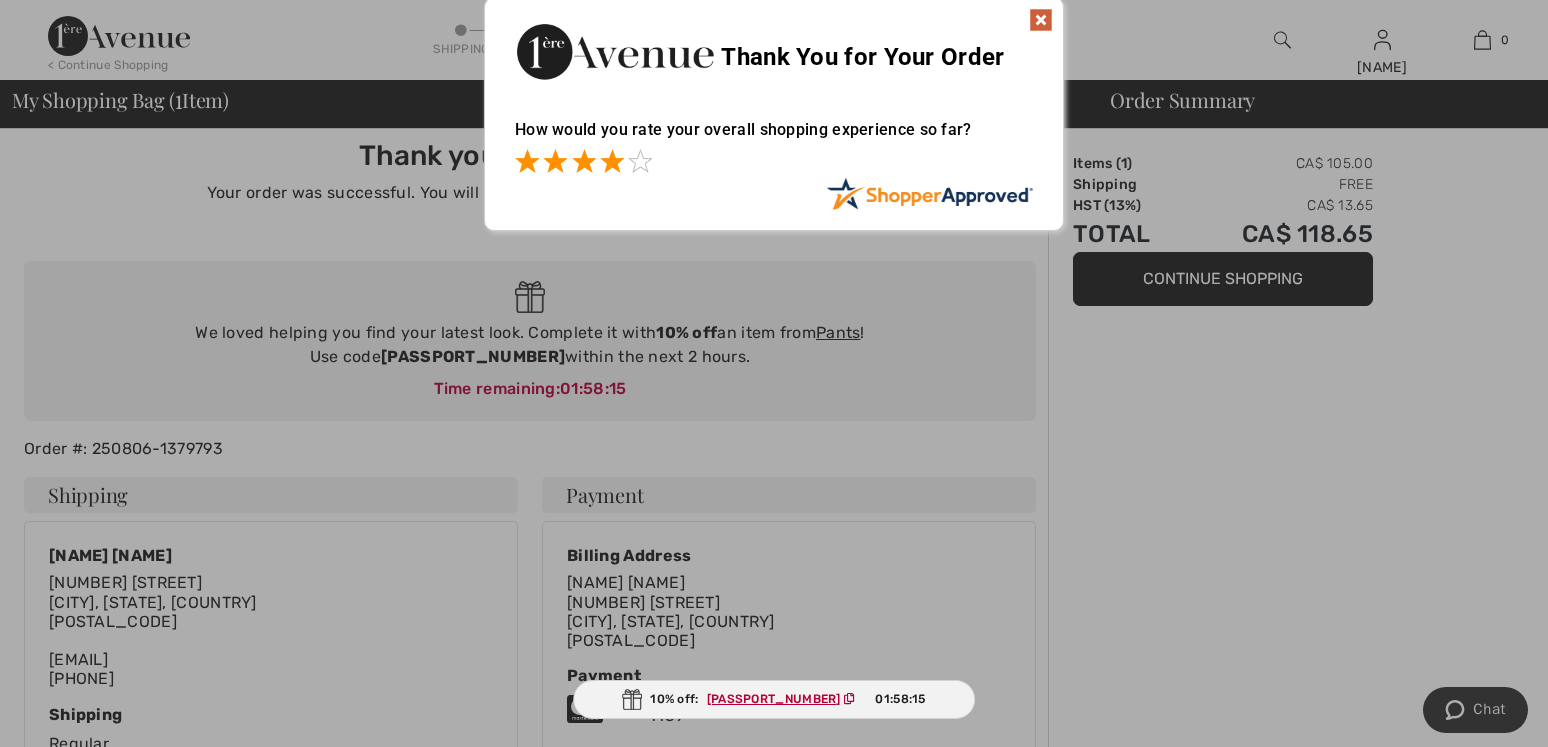 click at bounding box center (612, 161) 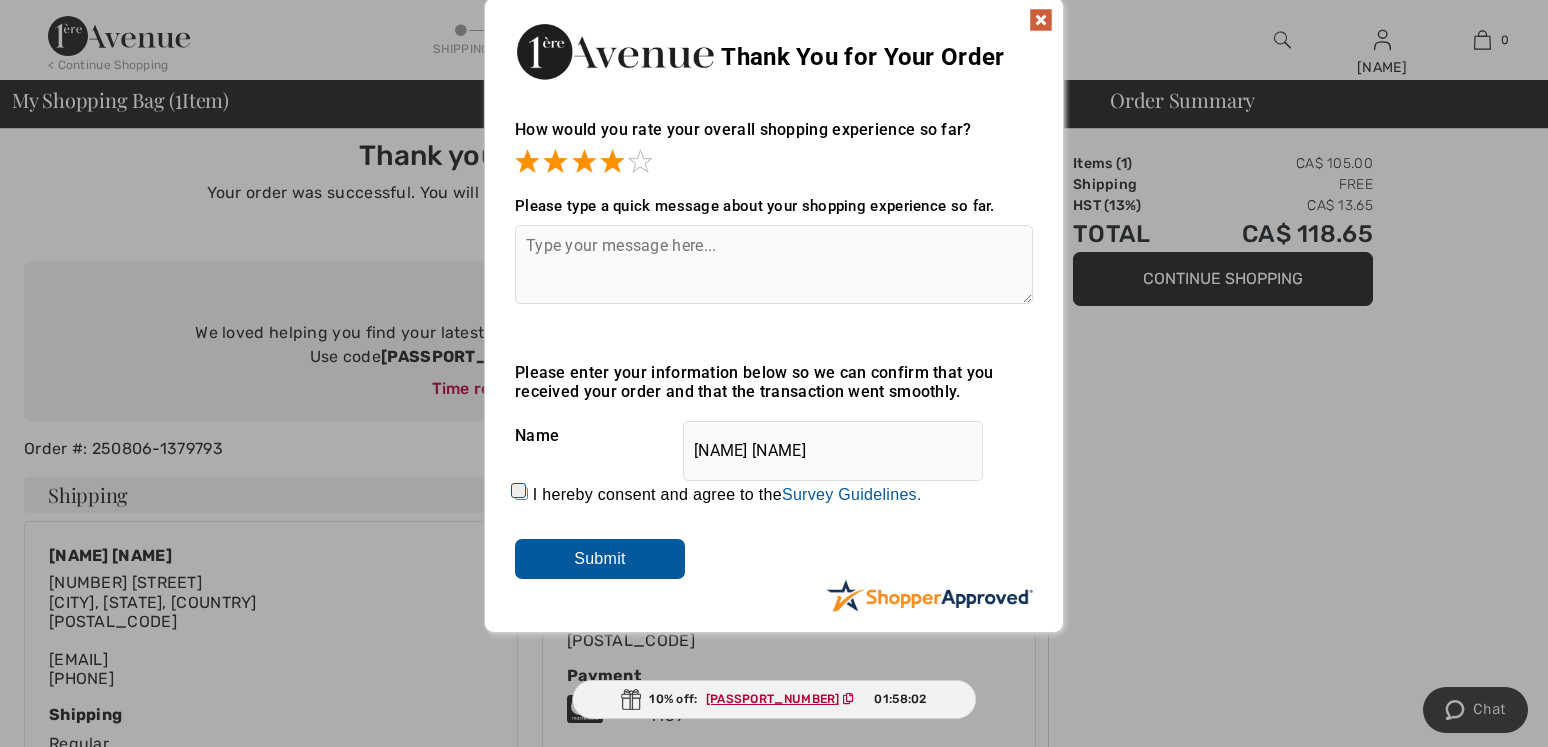 click at bounding box center [1041, 20] 